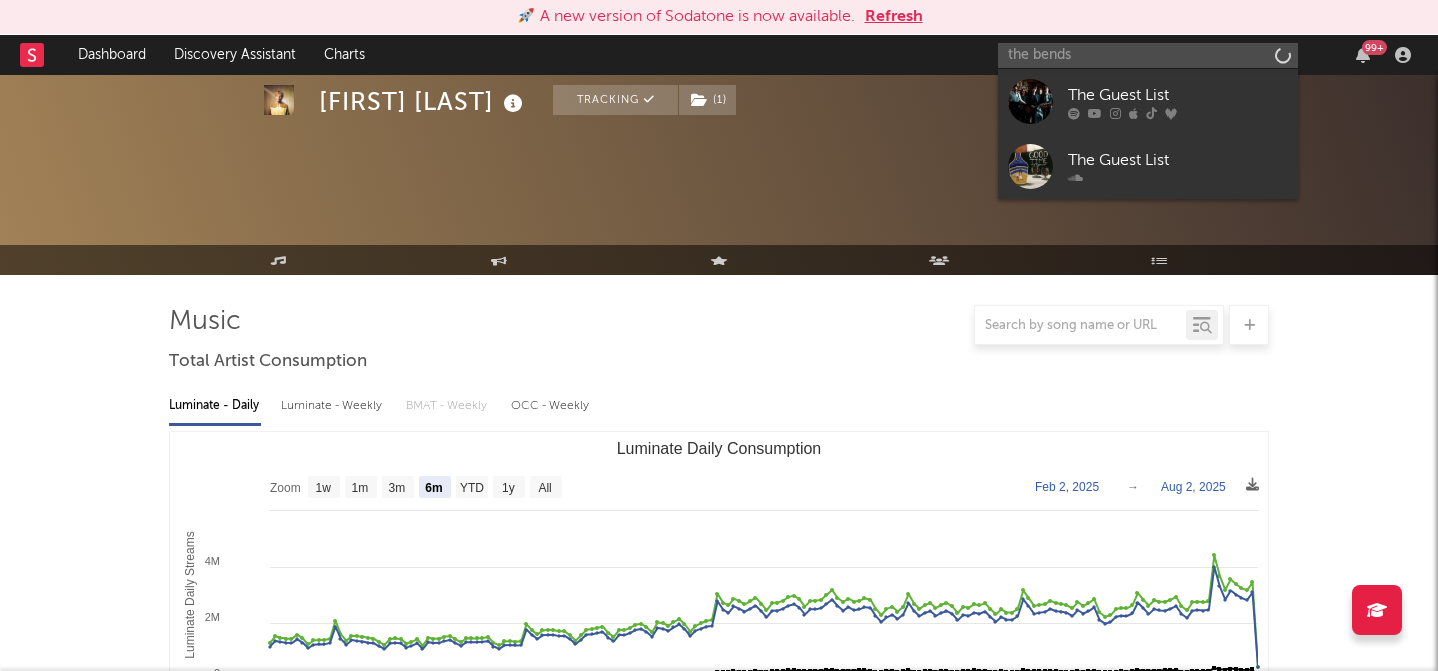 select on "6m" 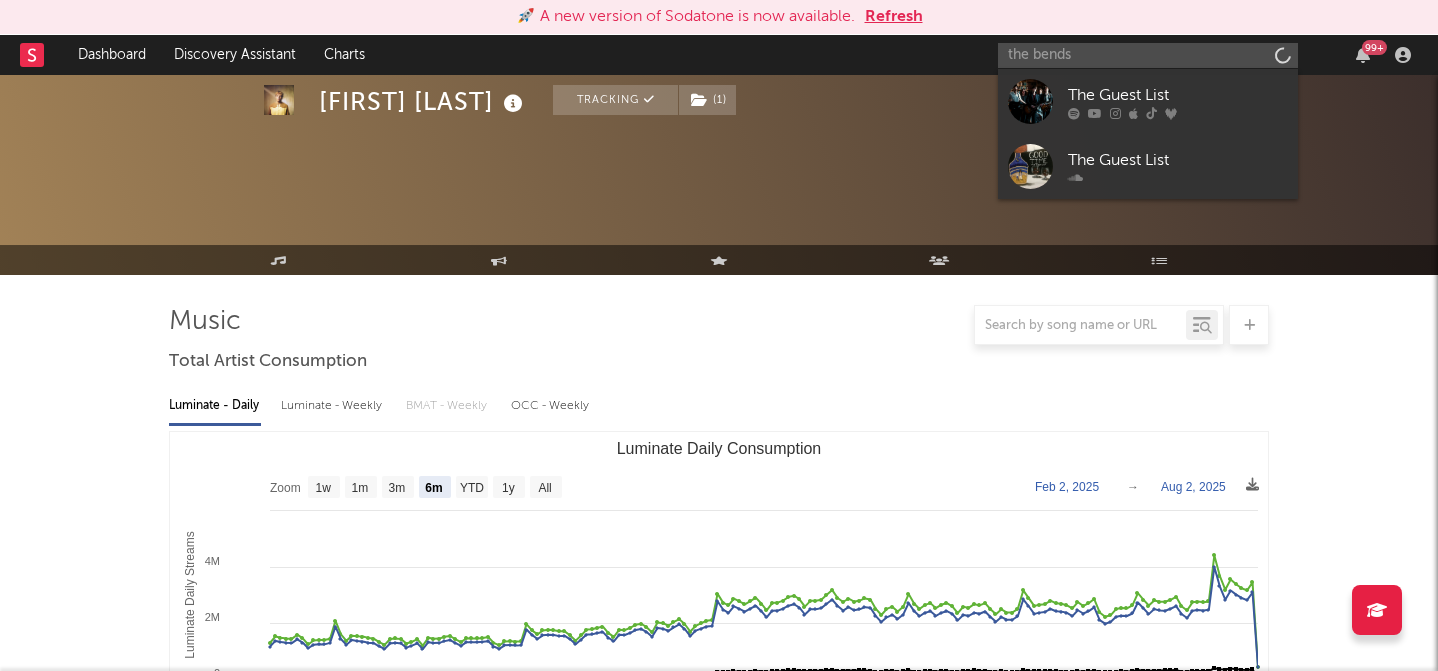 select on "1w" 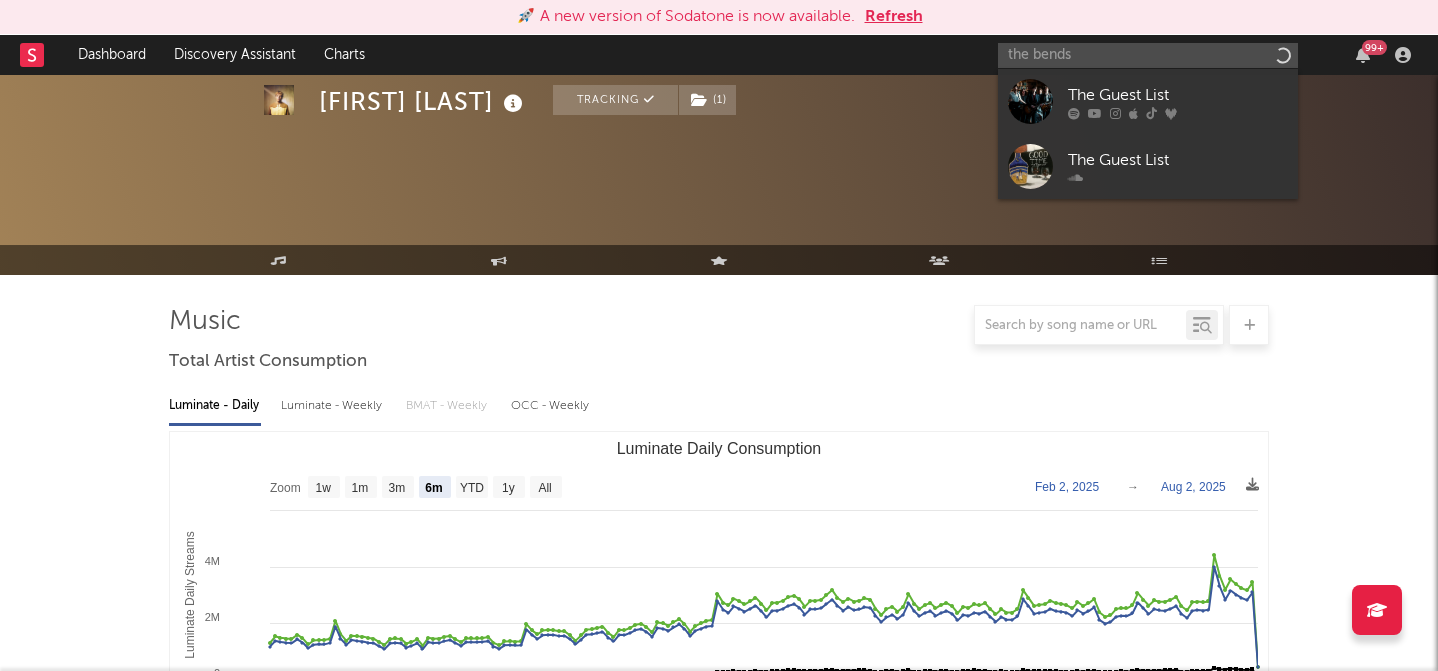 select on "1w" 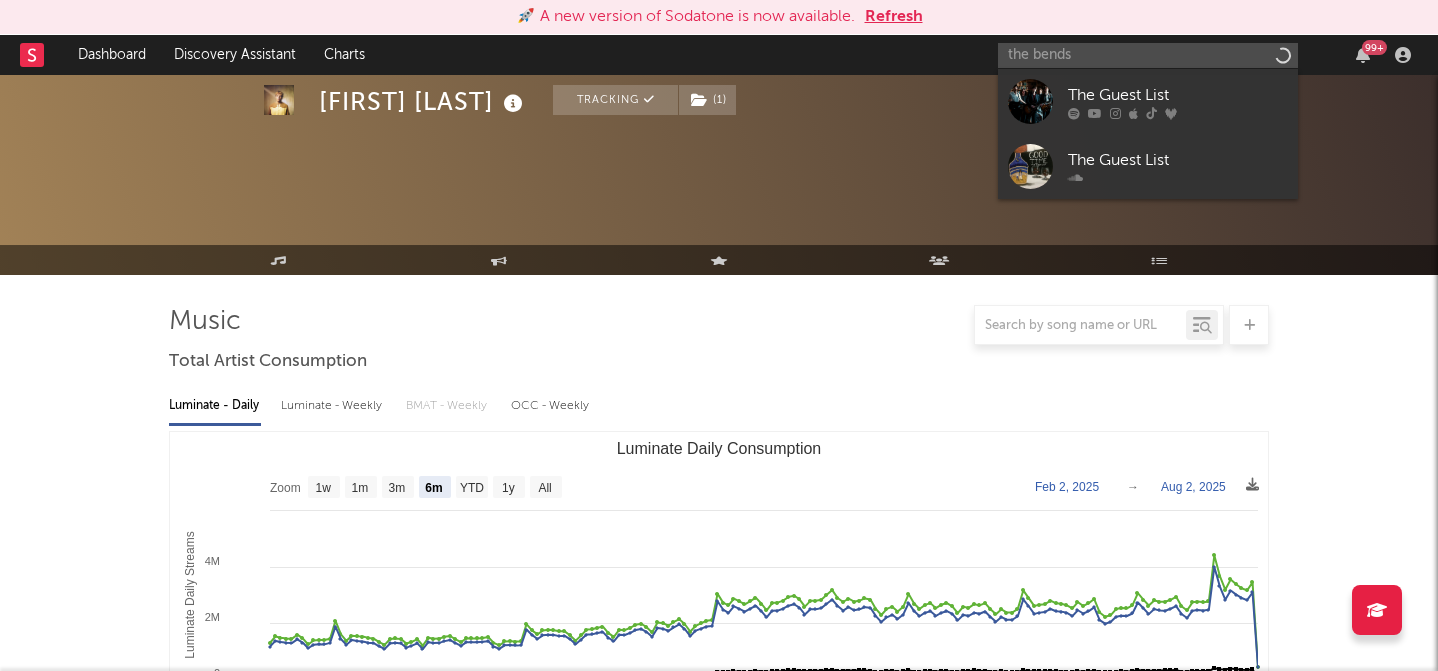 scroll, scrollTop: 2238, scrollLeft: 0, axis: vertical 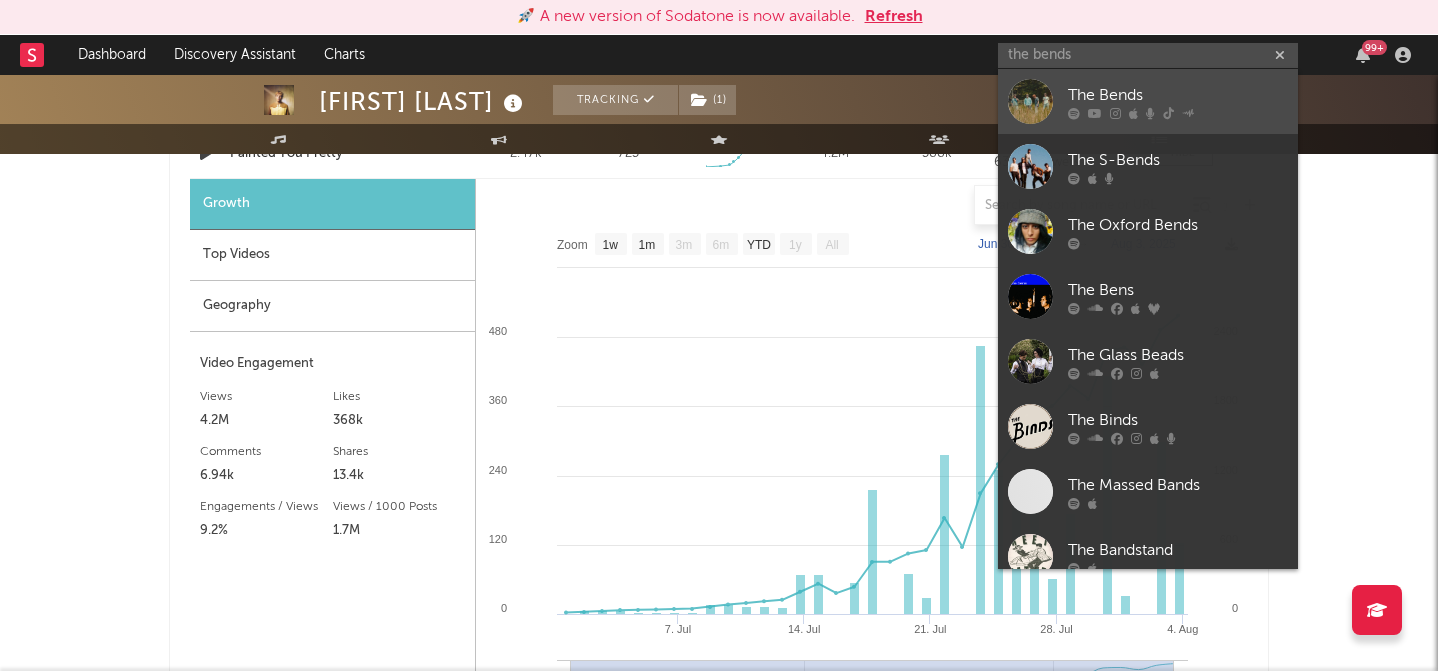 type on "the bends" 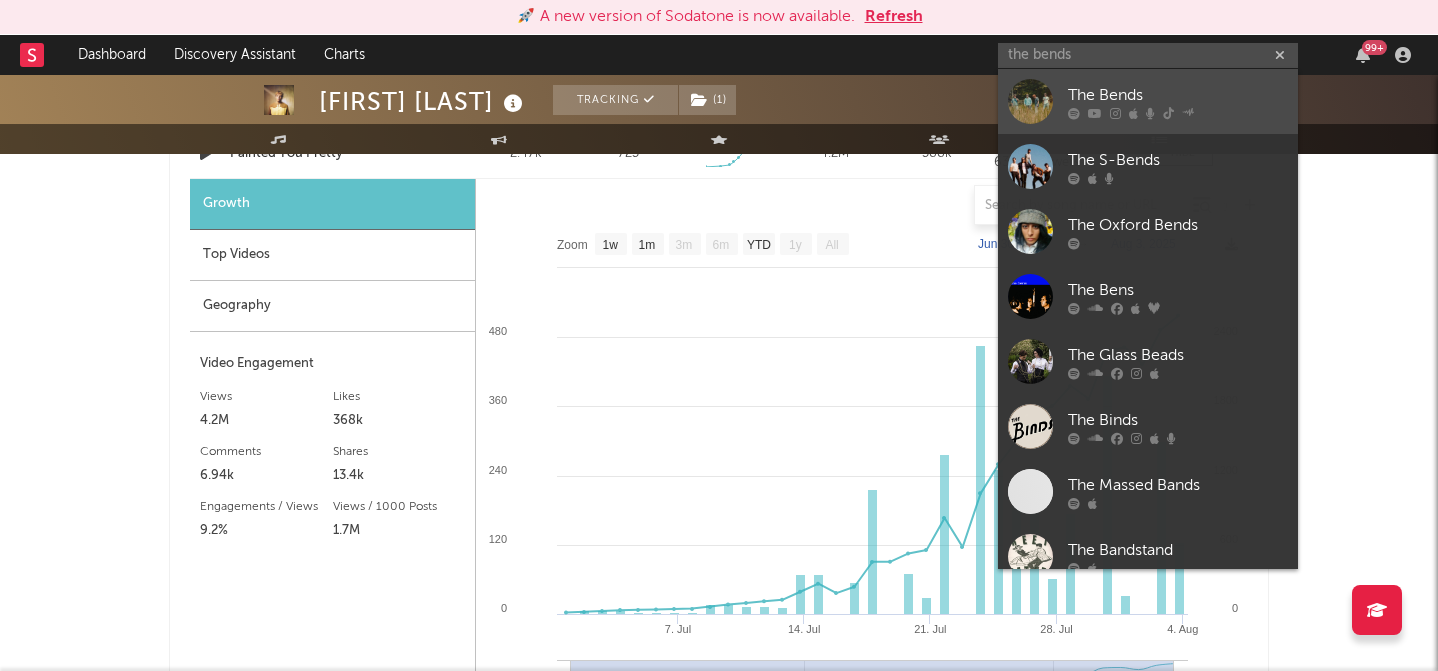 type 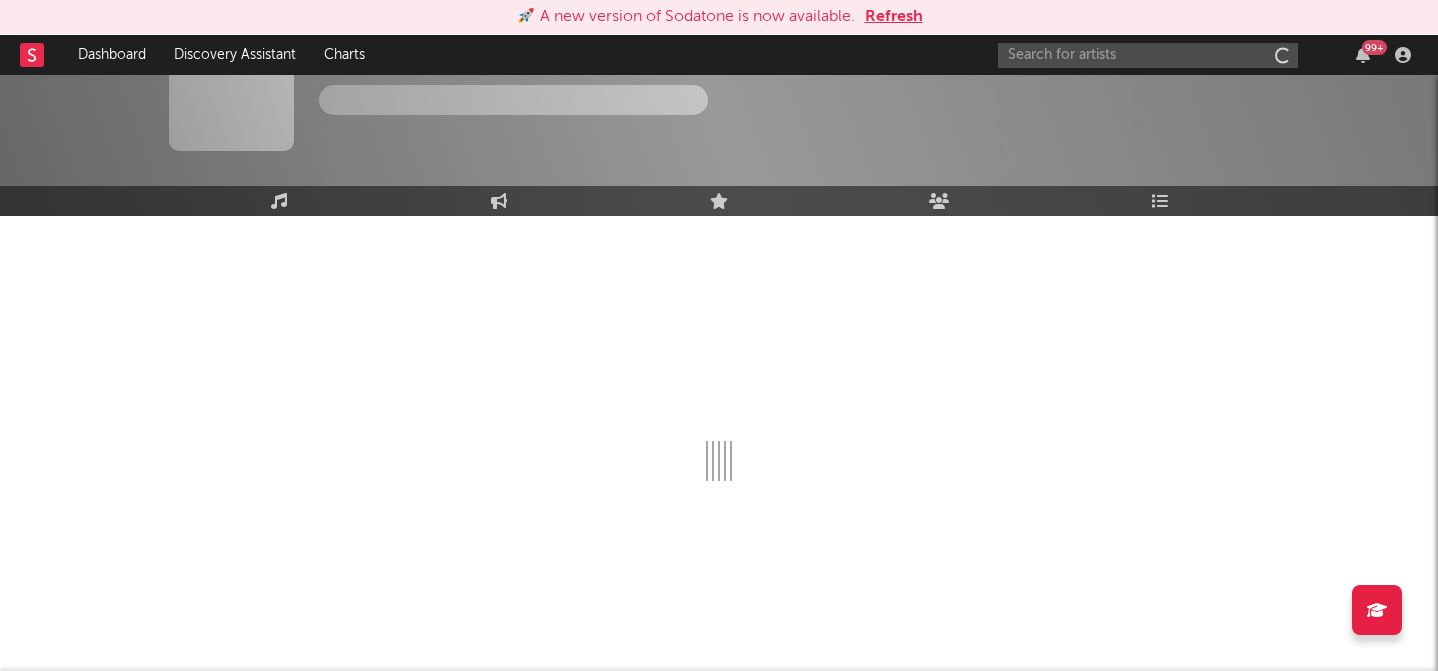 scroll, scrollTop: 59, scrollLeft: 0, axis: vertical 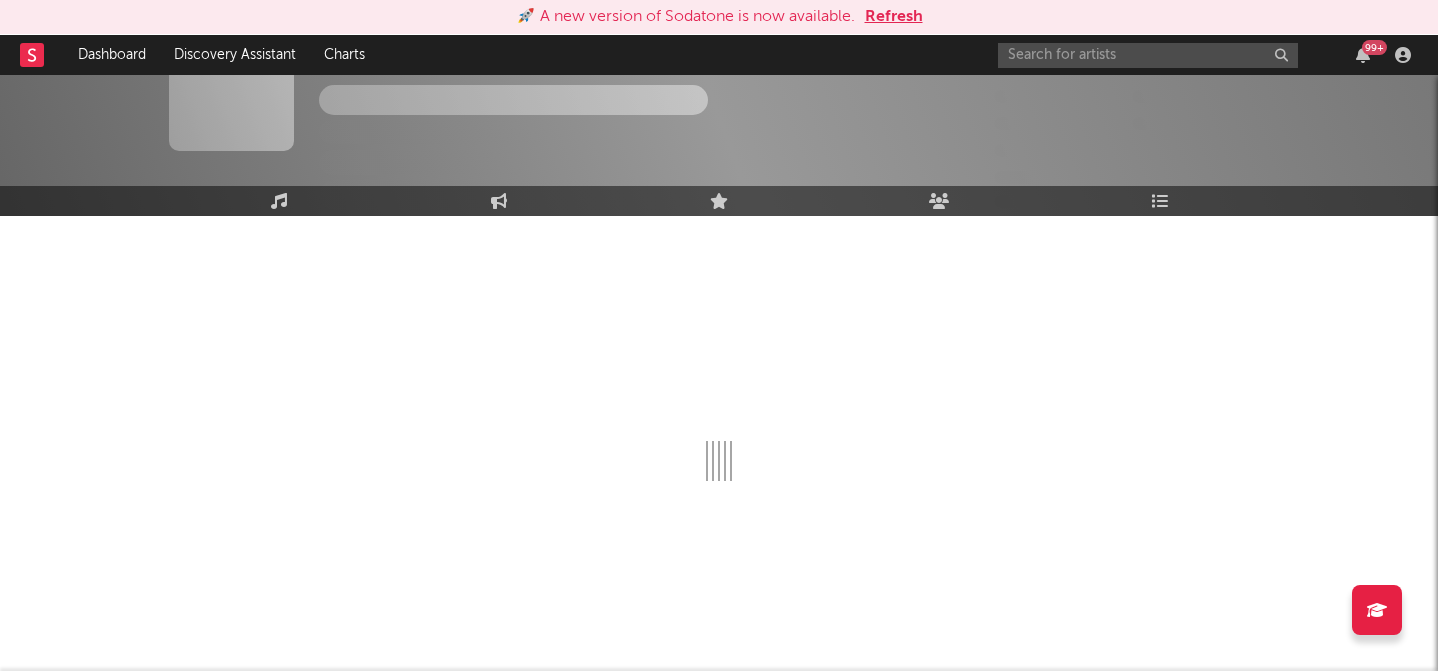 click on "Refresh" at bounding box center [894, 17] 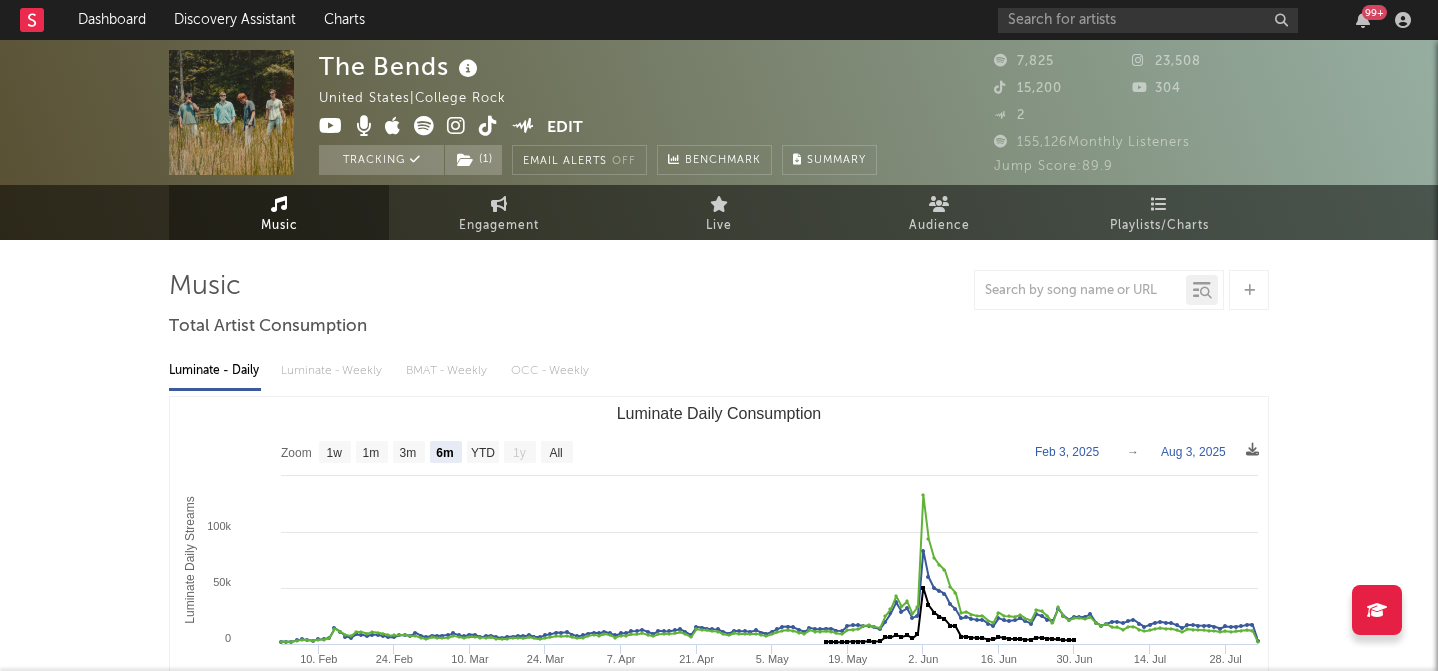 select on "6m" 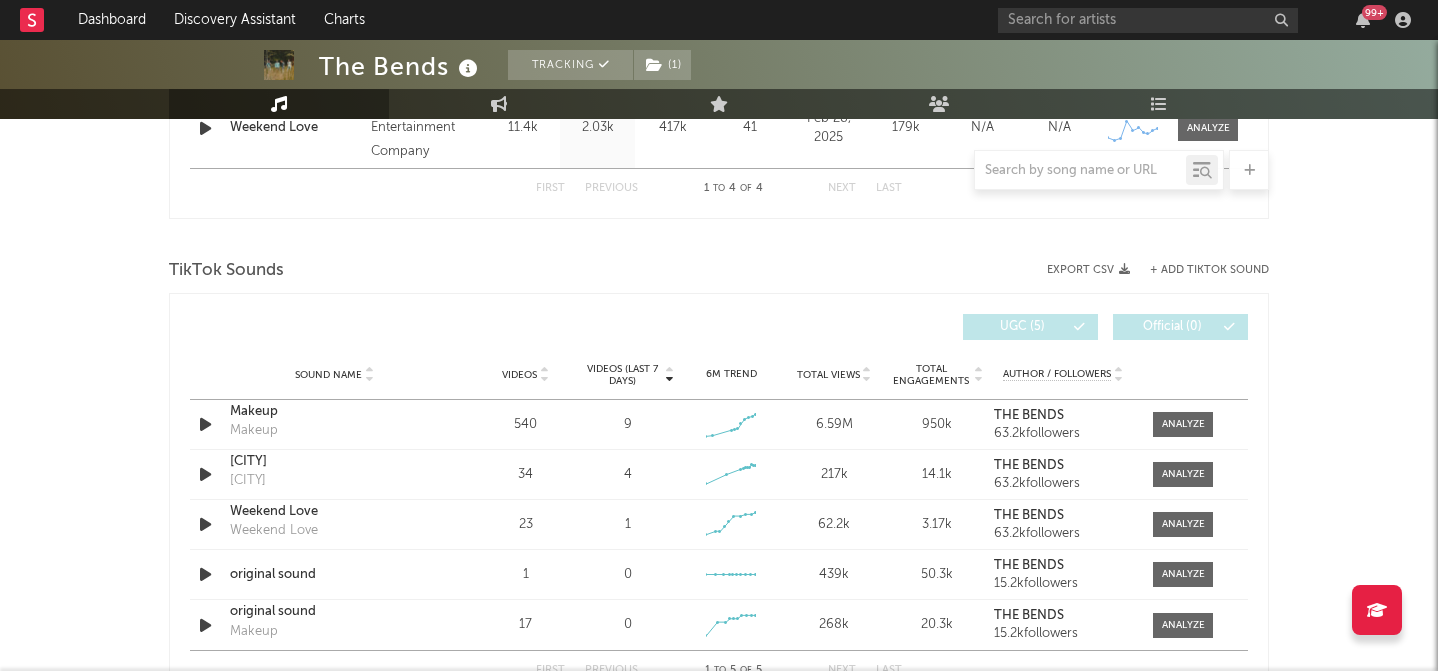 scroll, scrollTop: 1244, scrollLeft: 0, axis: vertical 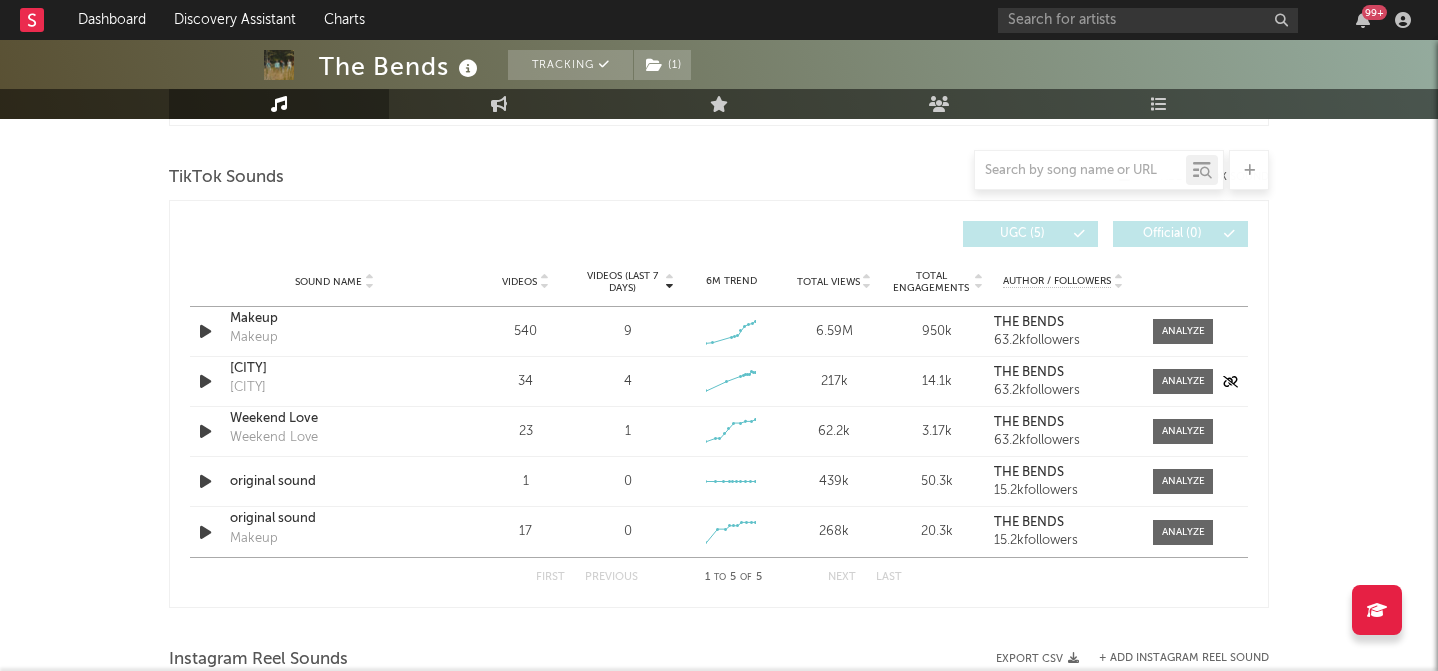 click on "Sound Name Virginia Virginia Videos 34 Videos (last 7 days) 4 Weekly Growth % + 100 % 6M Trend Created with Highcharts 10.3.3 Total Views 217k Total Engagements 14.1k Author / Followers THE BENDS 63.2k  followers" at bounding box center (719, 381) 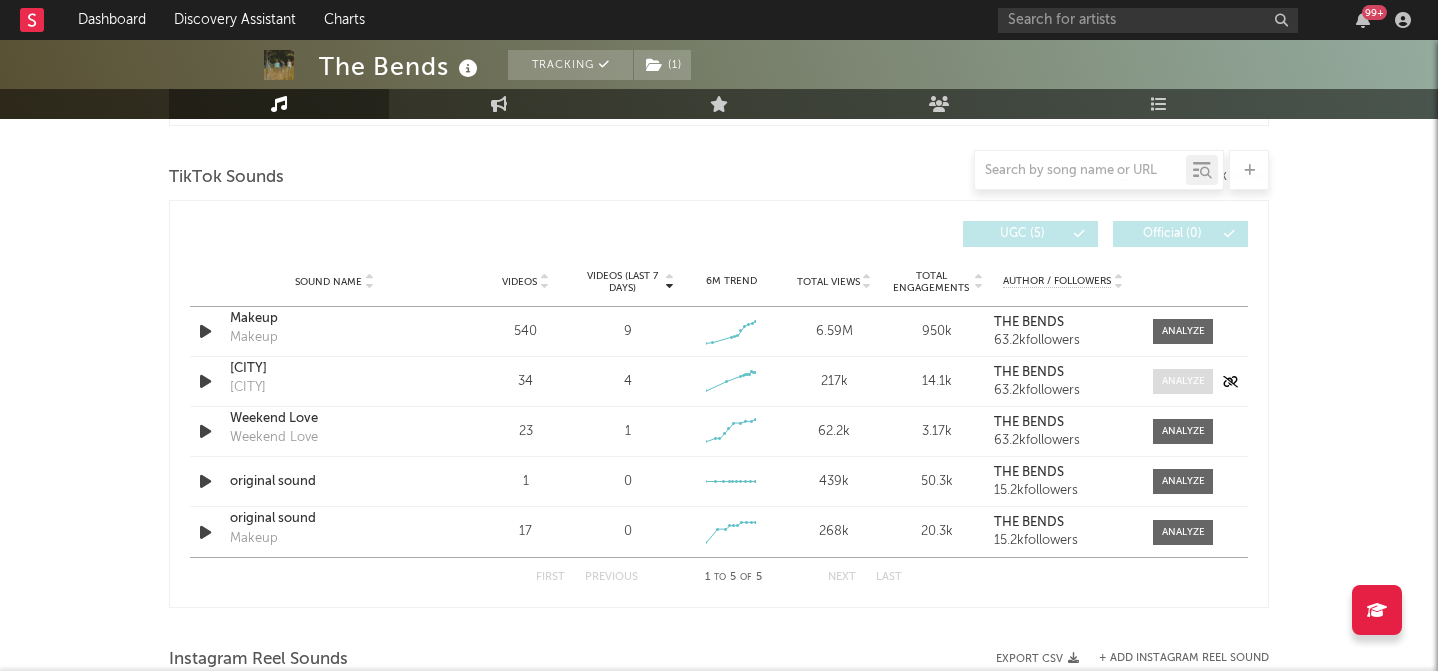 click at bounding box center (1183, 381) 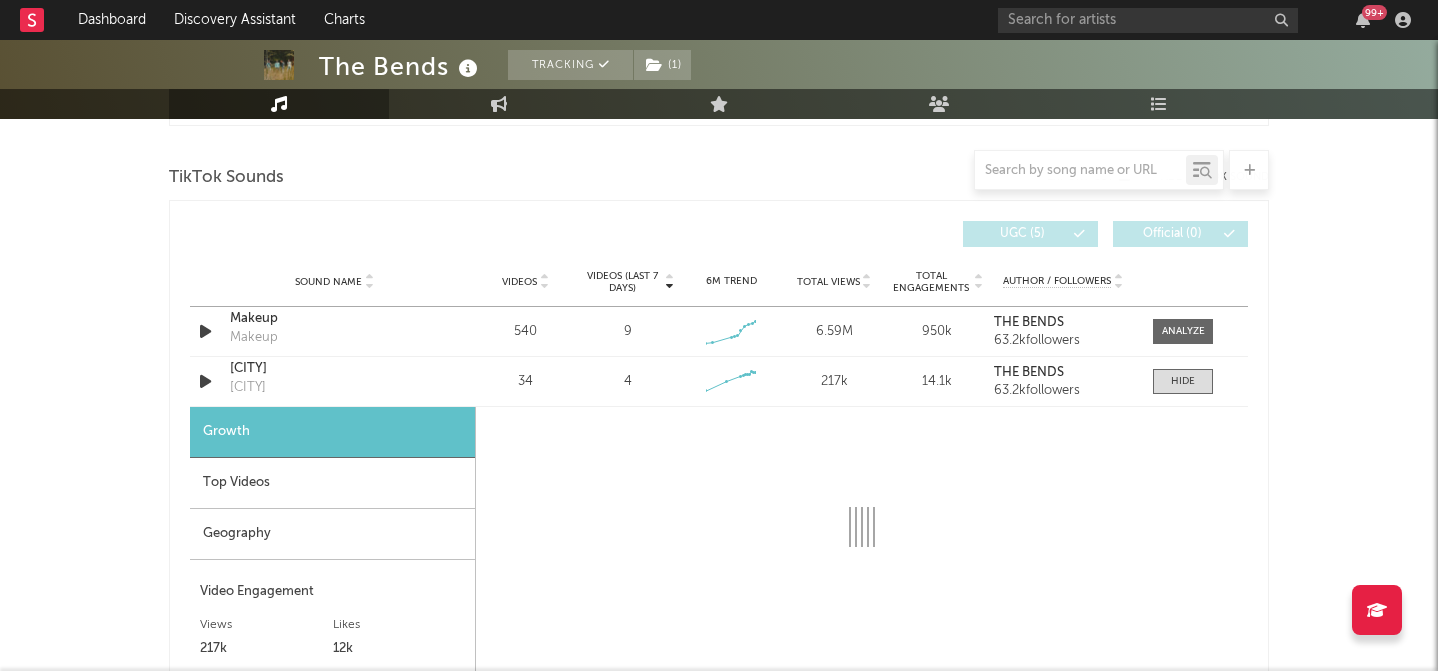 select on "1w" 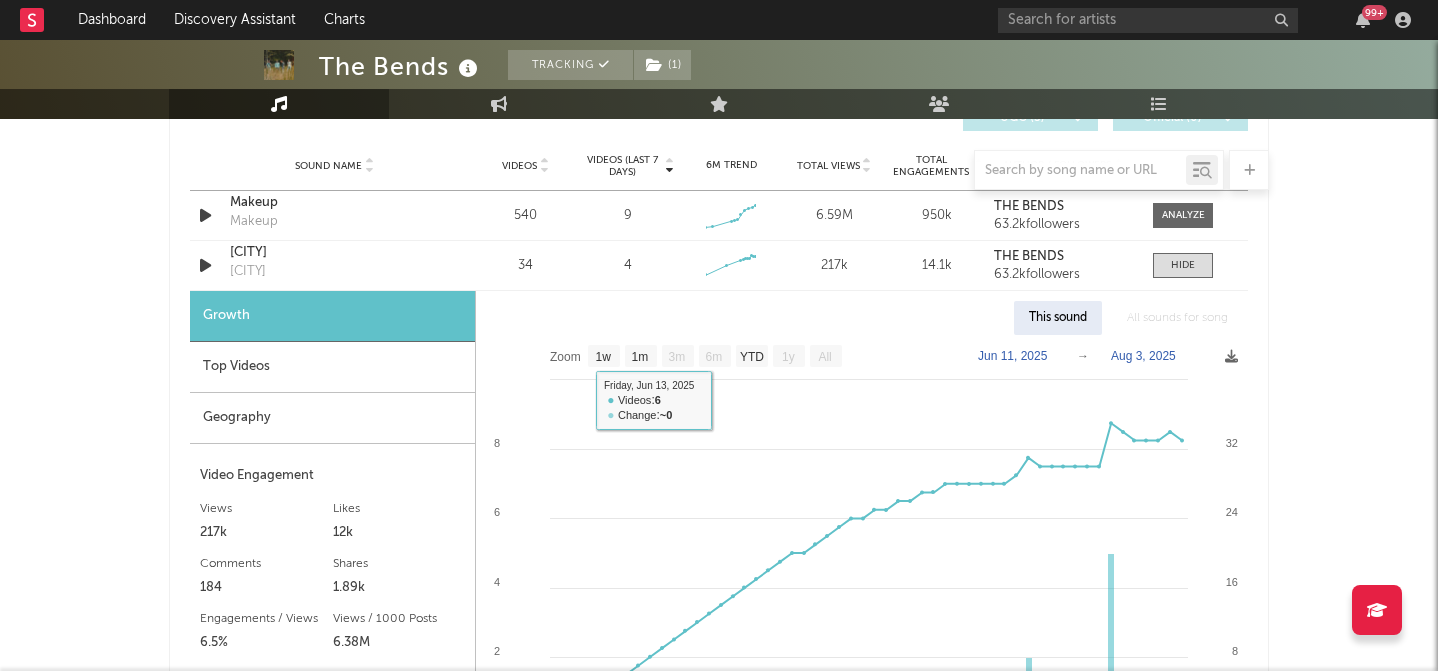 scroll, scrollTop: 1317, scrollLeft: 0, axis: vertical 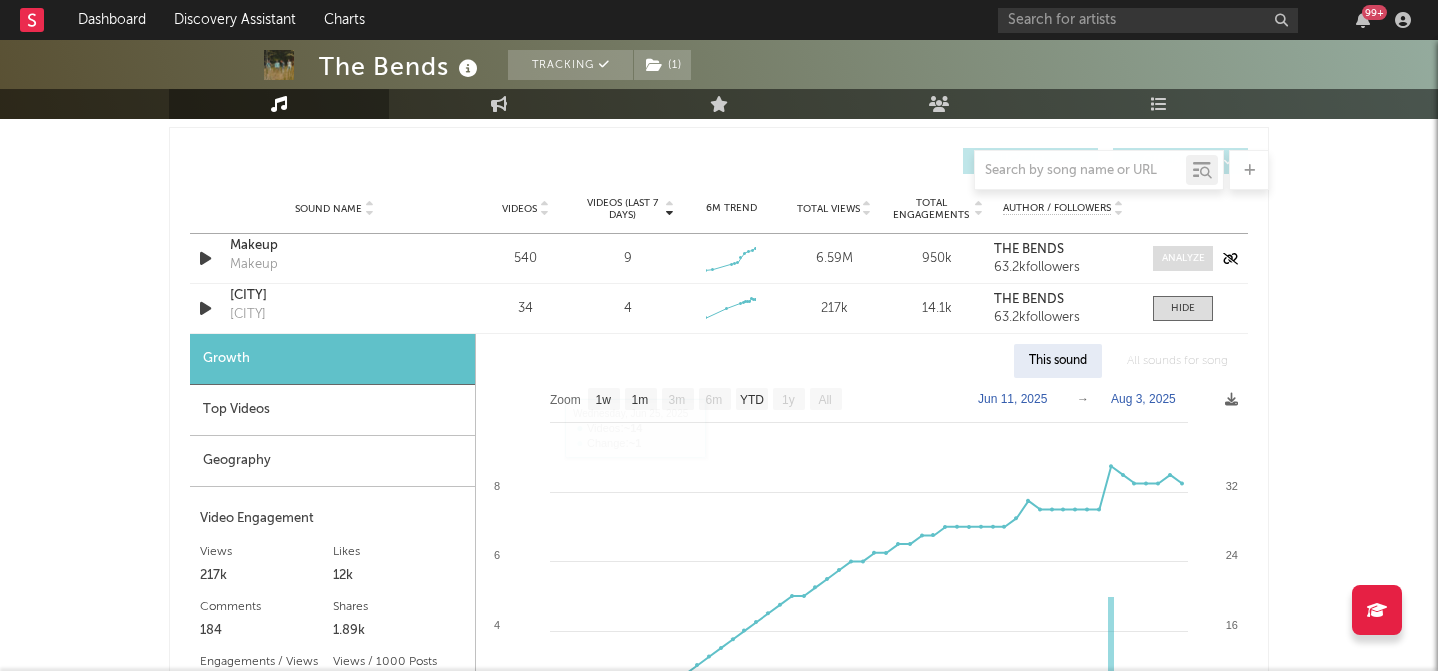 click at bounding box center (1183, 258) 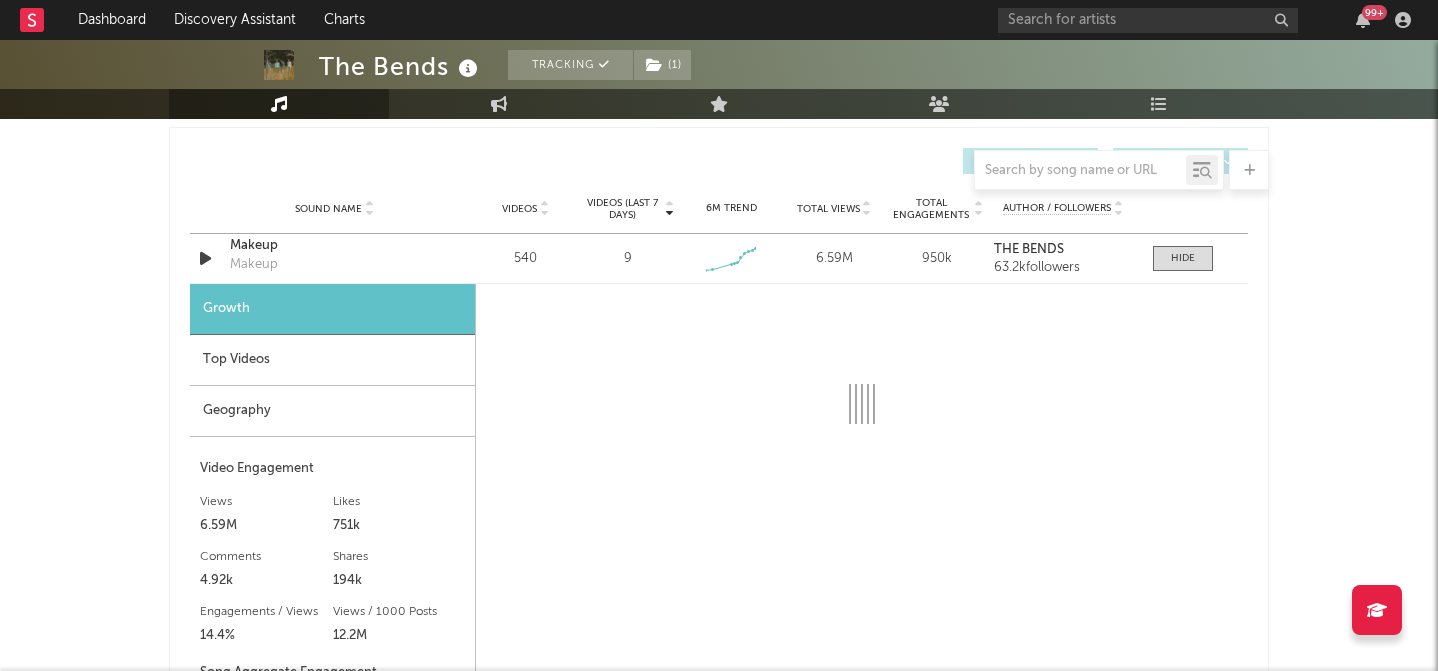 select on "1w" 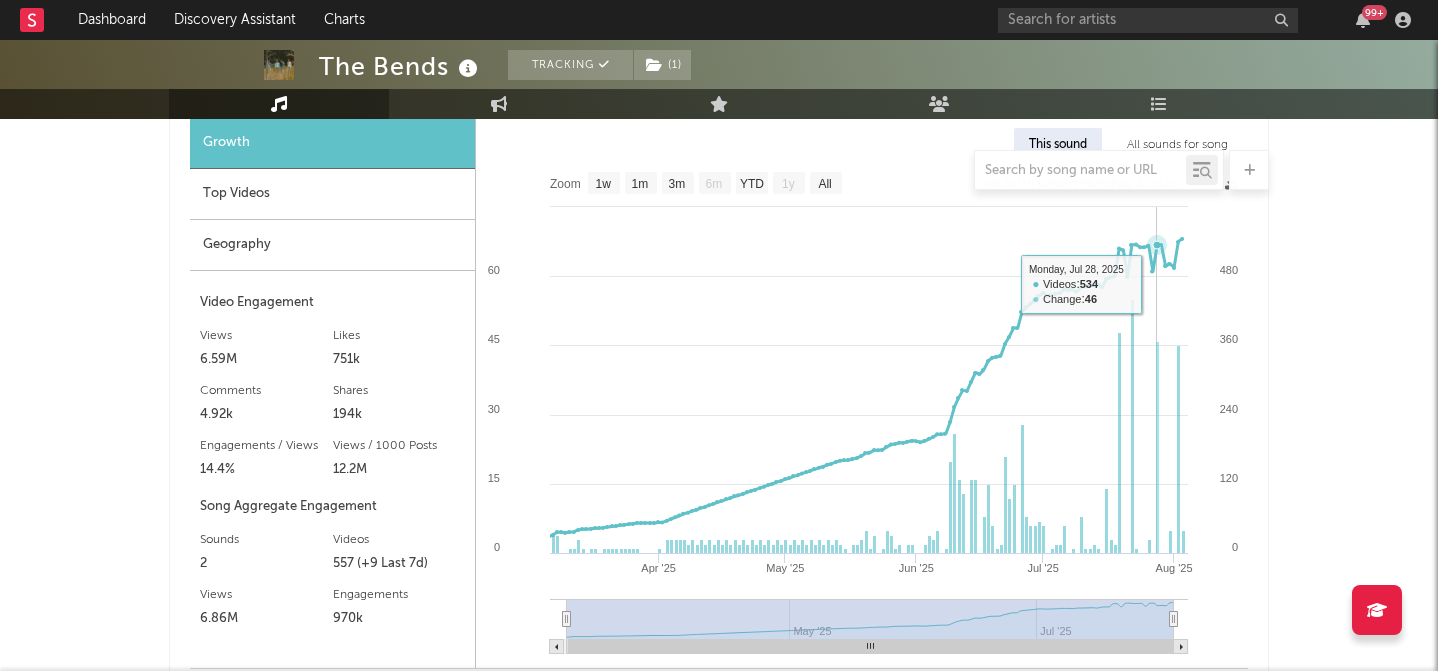 scroll, scrollTop: 1480, scrollLeft: 0, axis: vertical 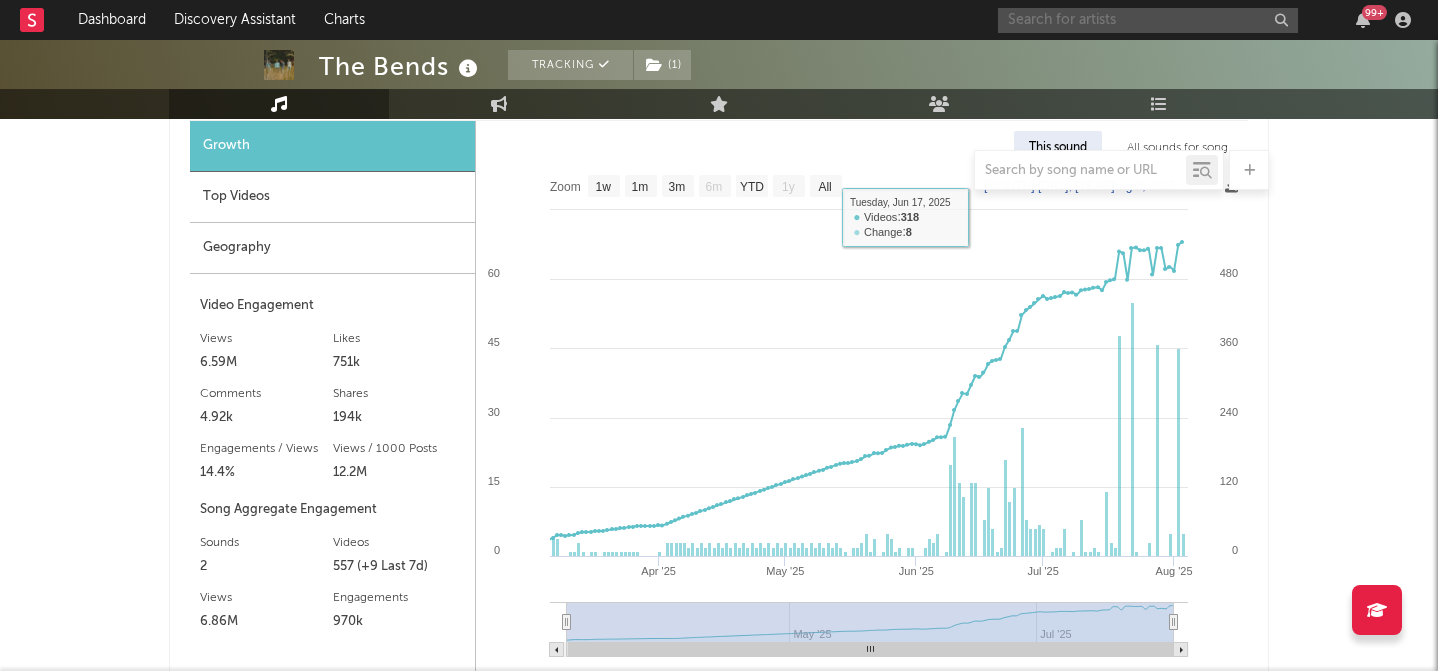 click at bounding box center (1148, 20) 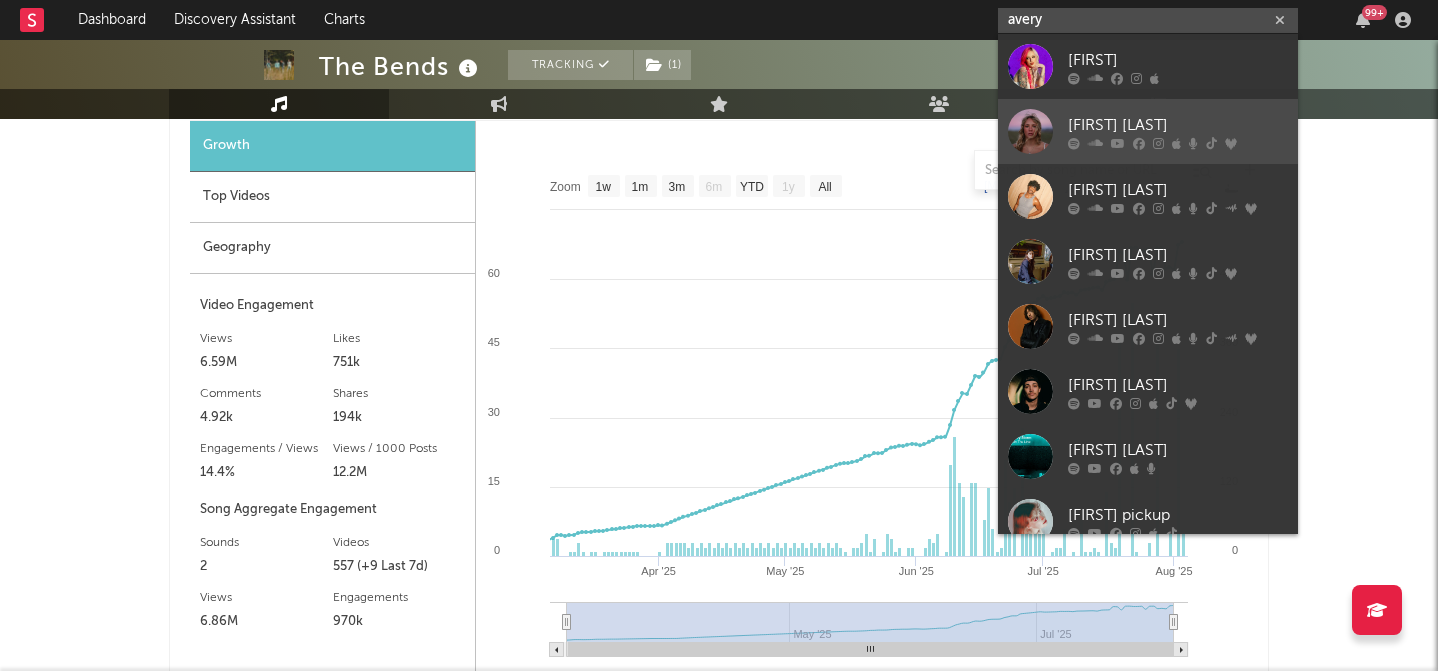type on "avery" 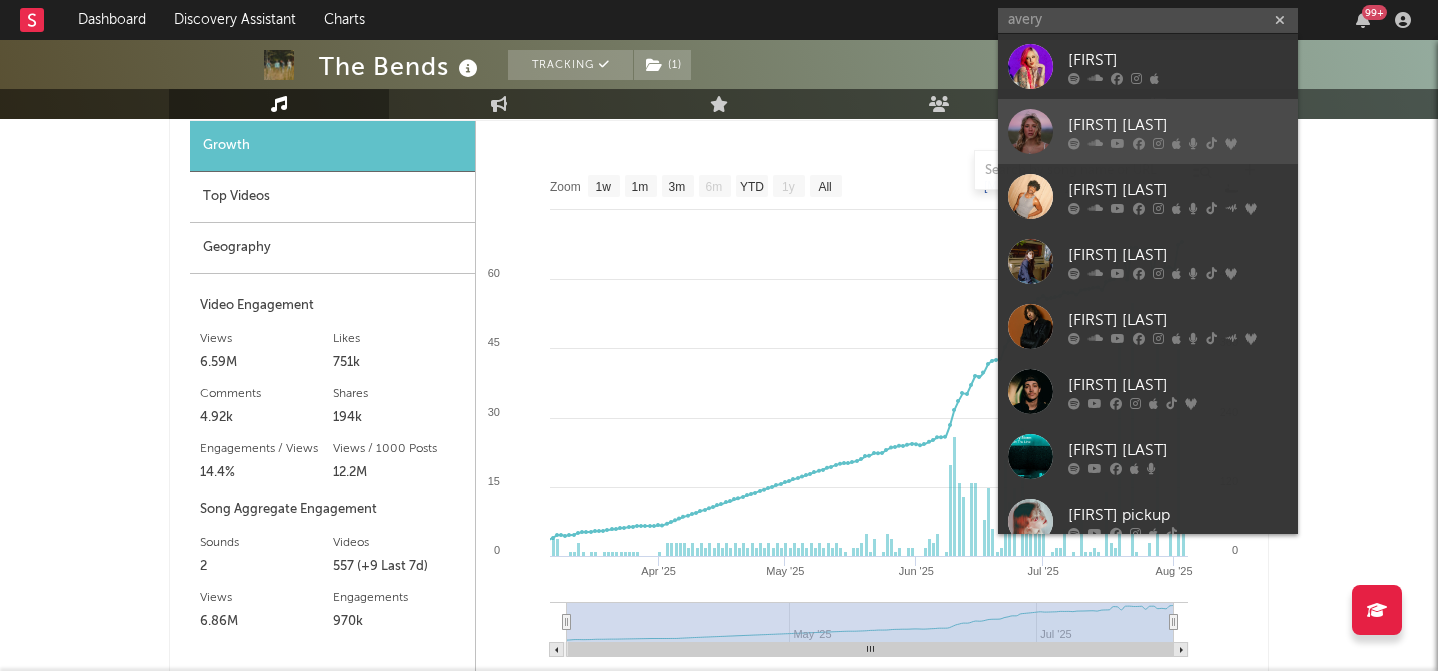 click on "[ARTIST]" at bounding box center [1178, 125] 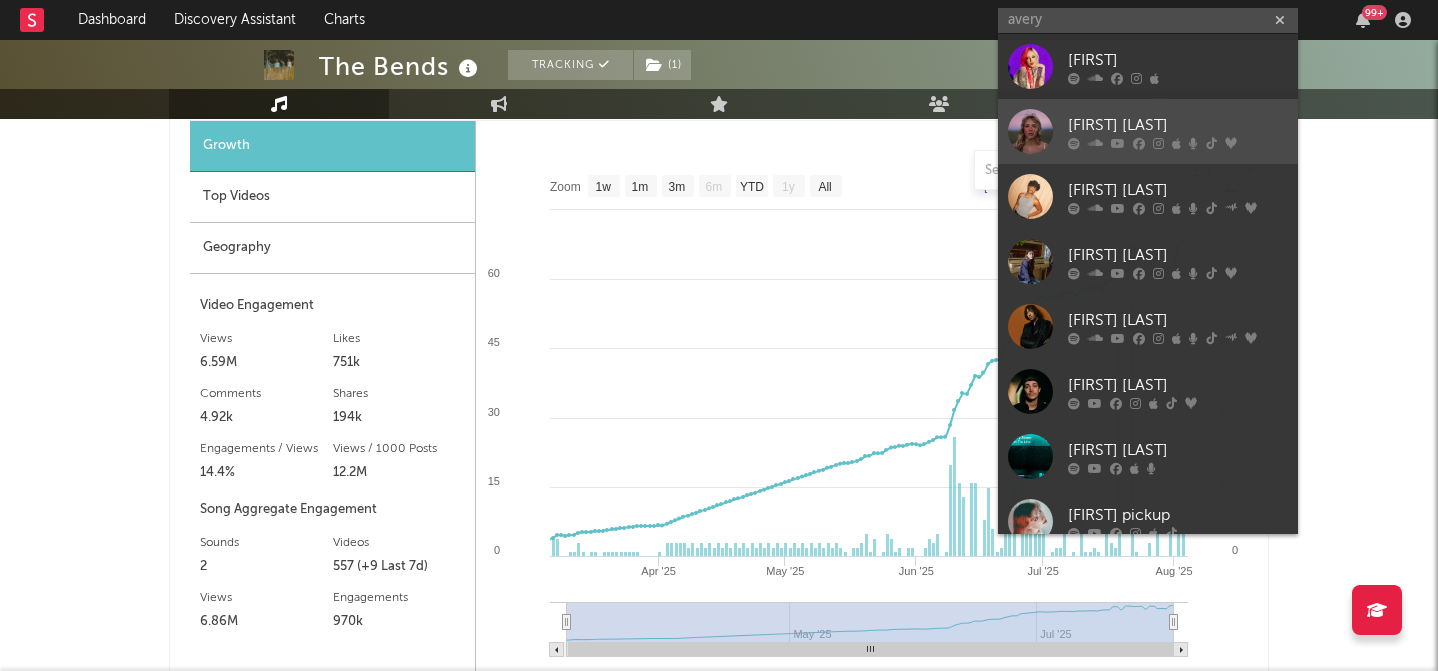 type 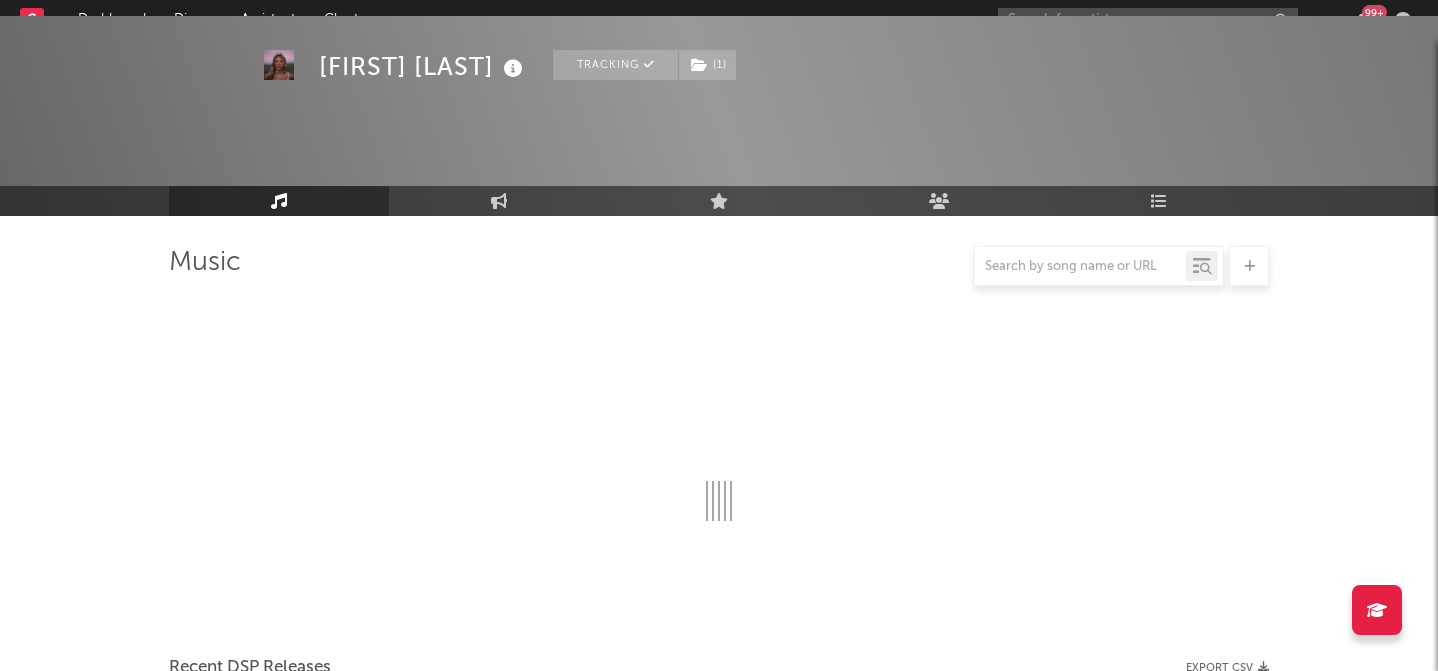 scroll, scrollTop: 1480, scrollLeft: 0, axis: vertical 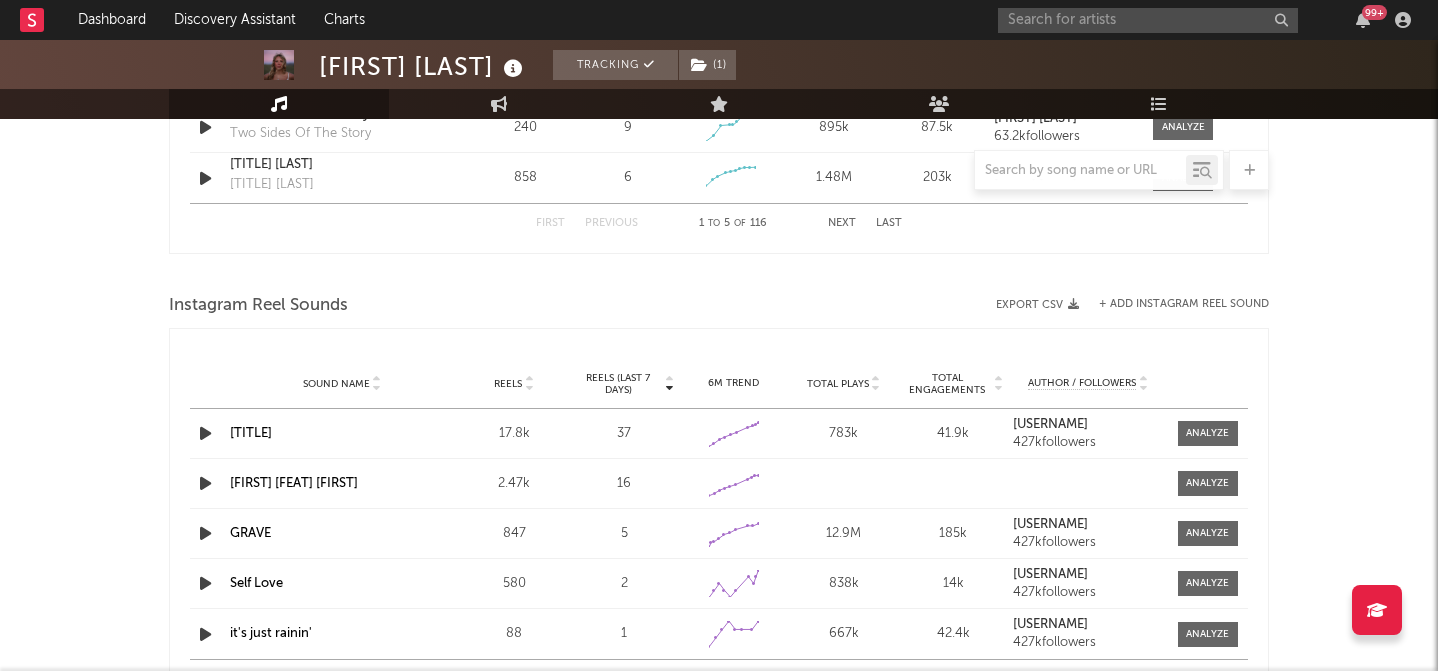 select on "6m" 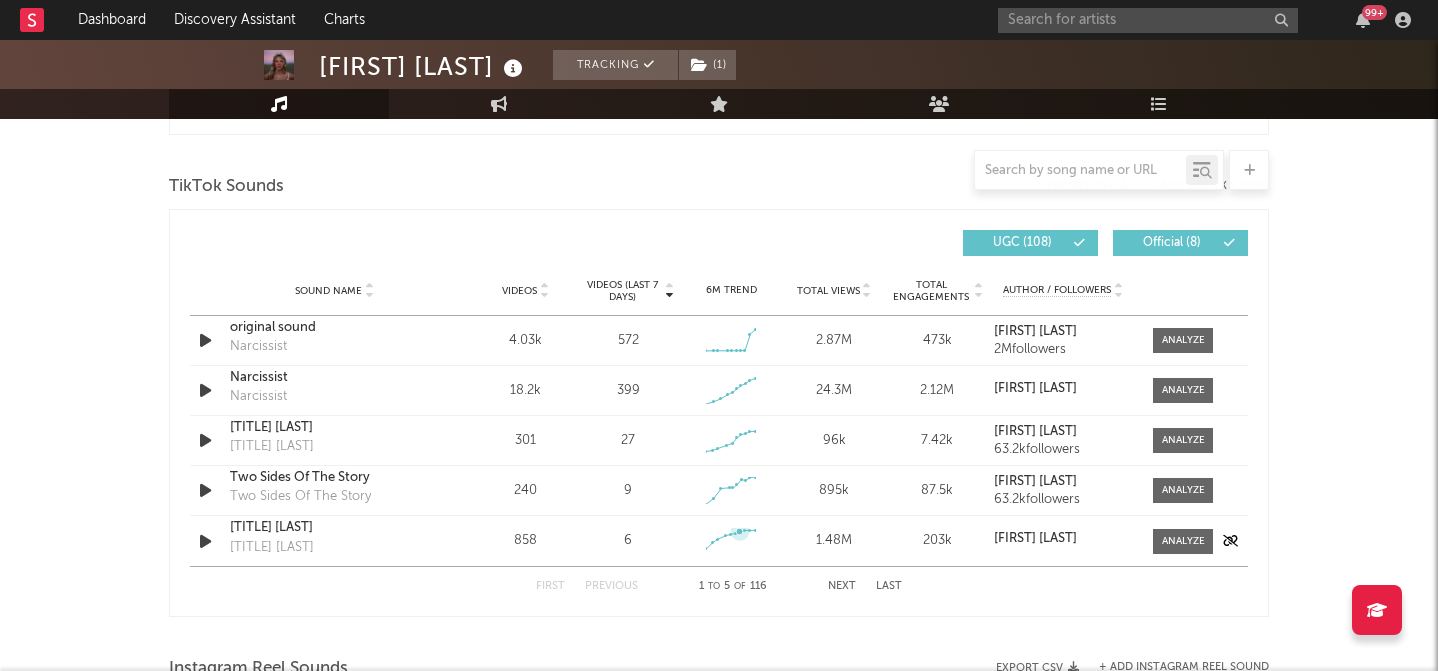 scroll, scrollTop: 1286, scrollLeft: 0, axis: vertical 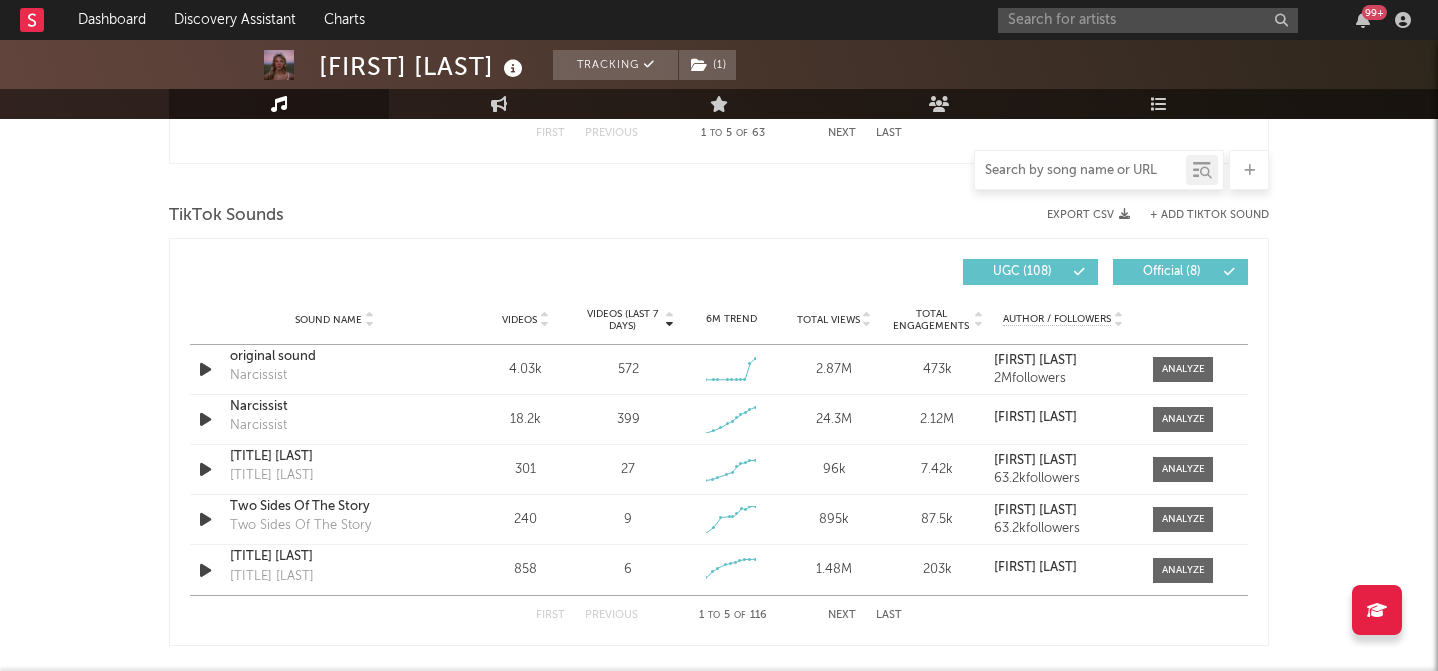 click at bounding box center (1080, 171) 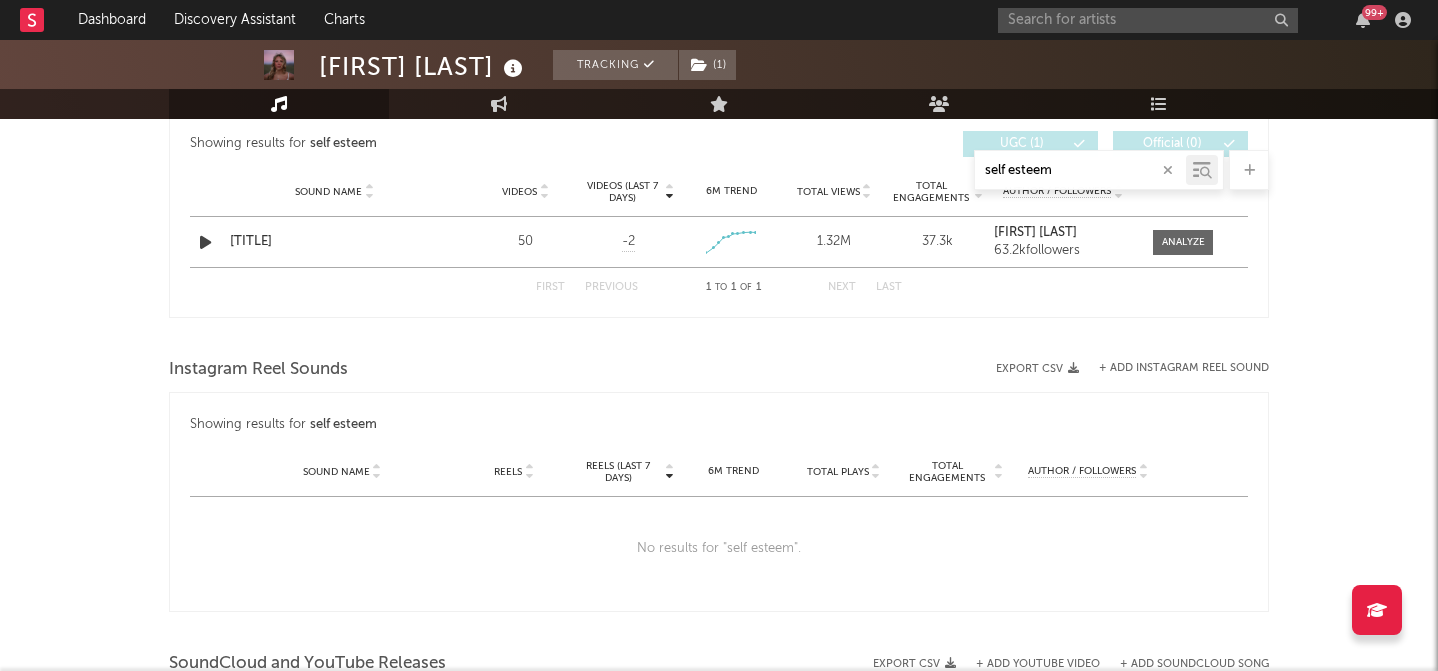 scroll, scrollTop: 1055, scrollLeft: 0, axis: vertical 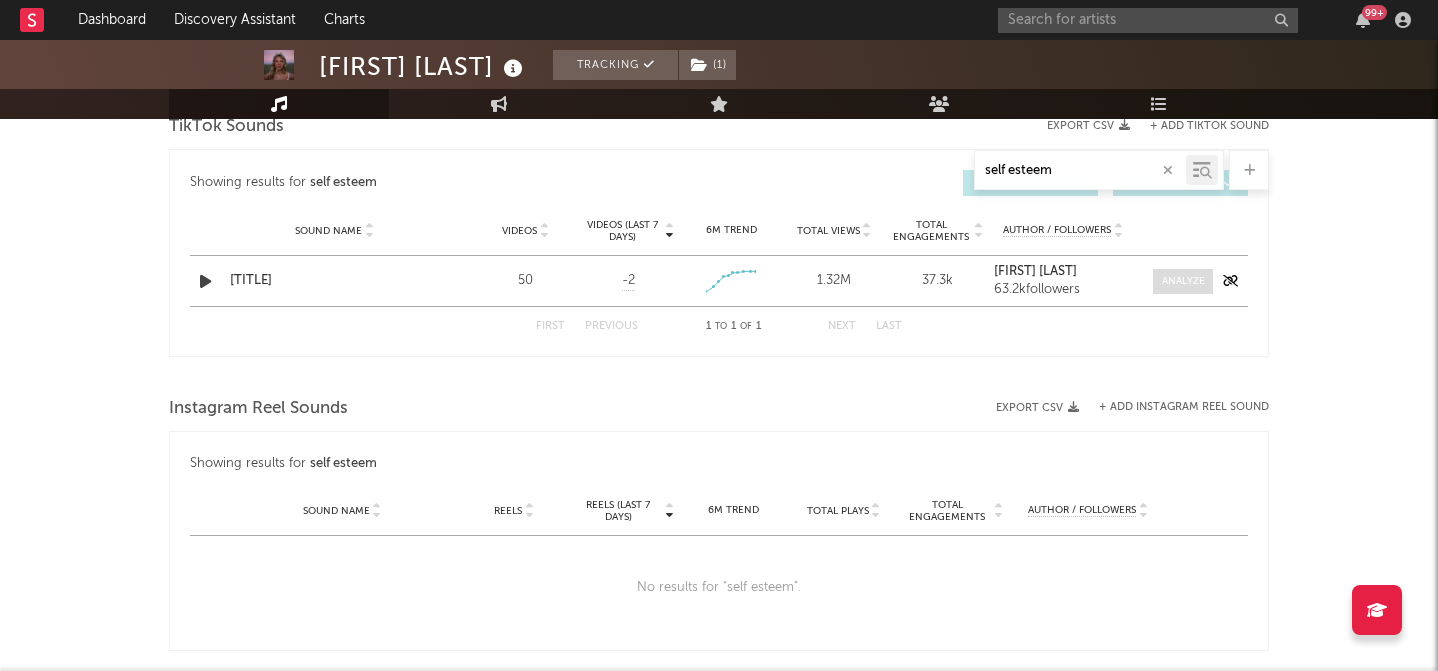type on "self esteem" 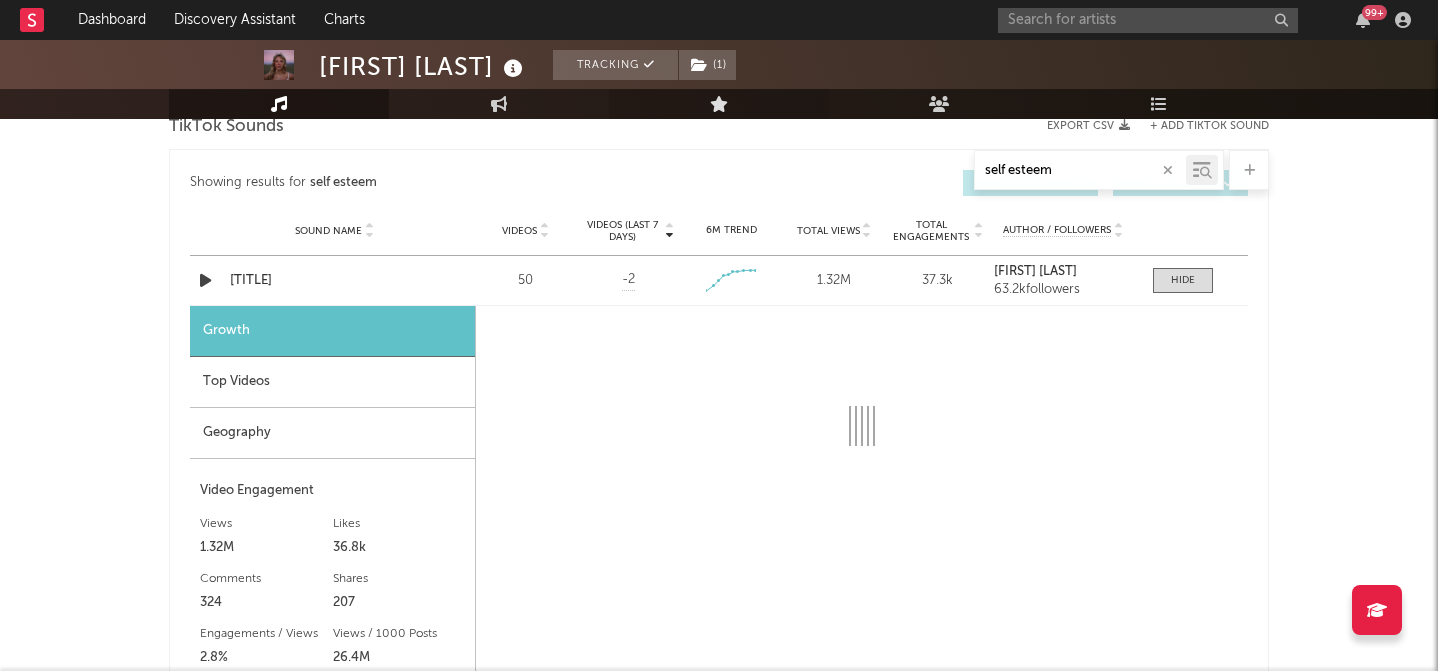 select on "1w" 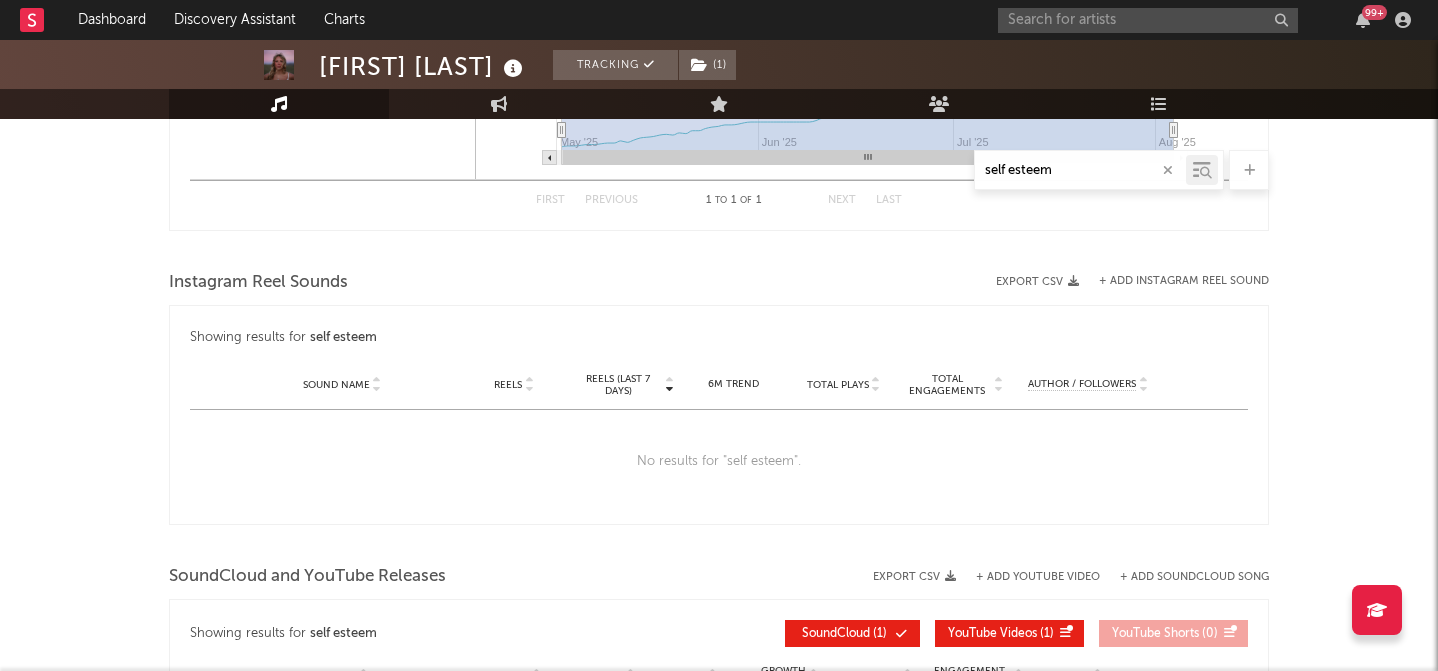scroll, scrollTop: 1743, scrollLeft: 0, axis: vertical 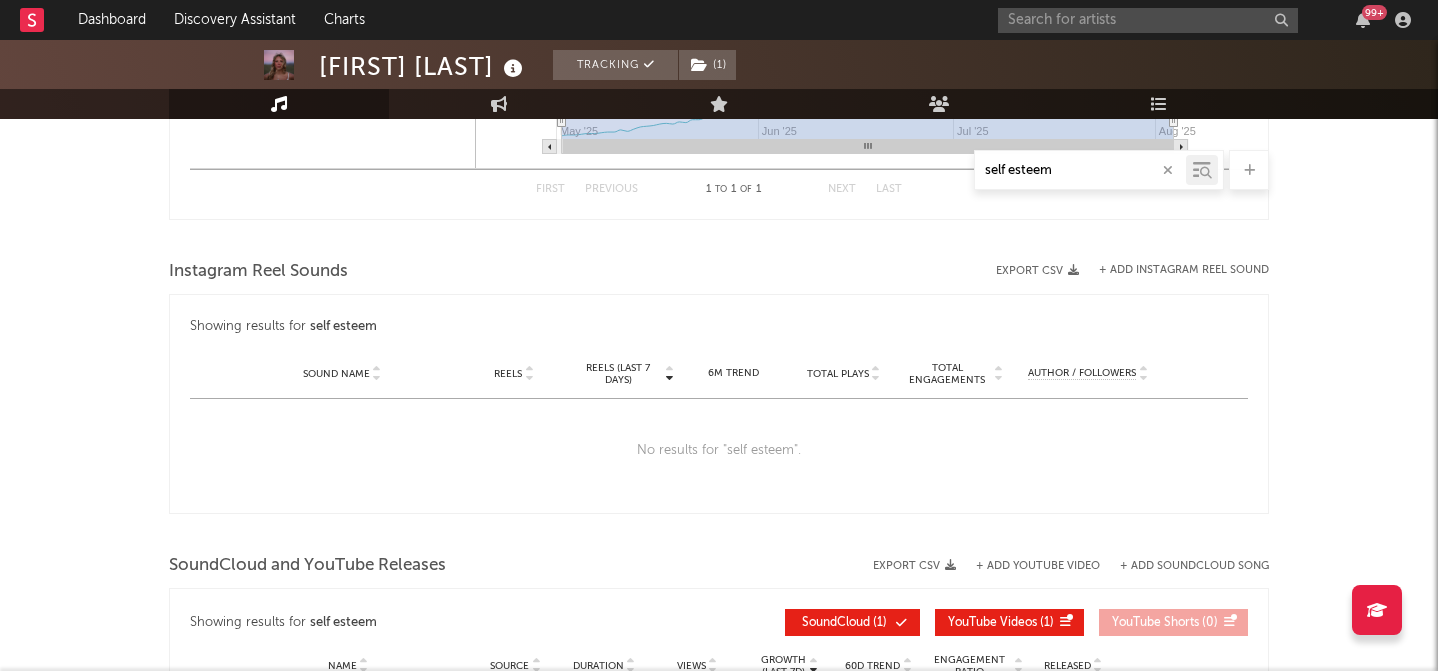click on "+ Add Instagram Reel Sound" at bounding box center (1184, 270) 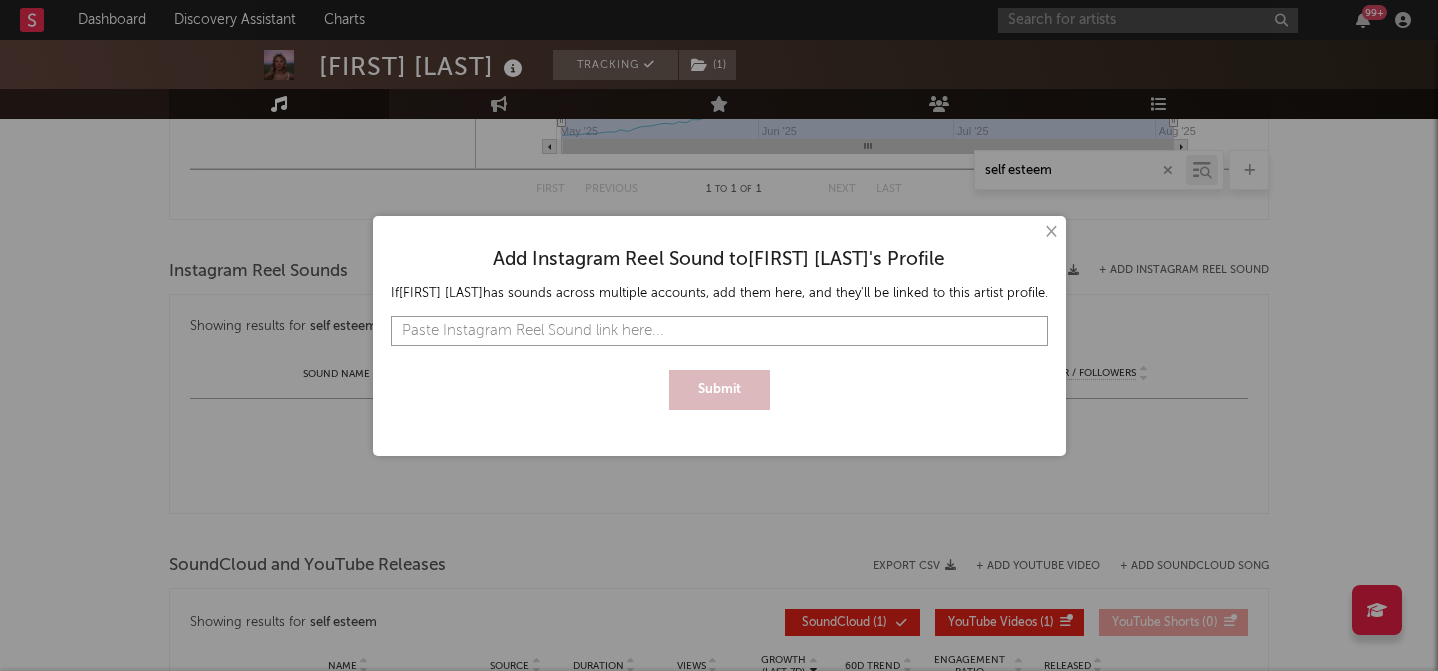 click at bounding box center [719, 331] 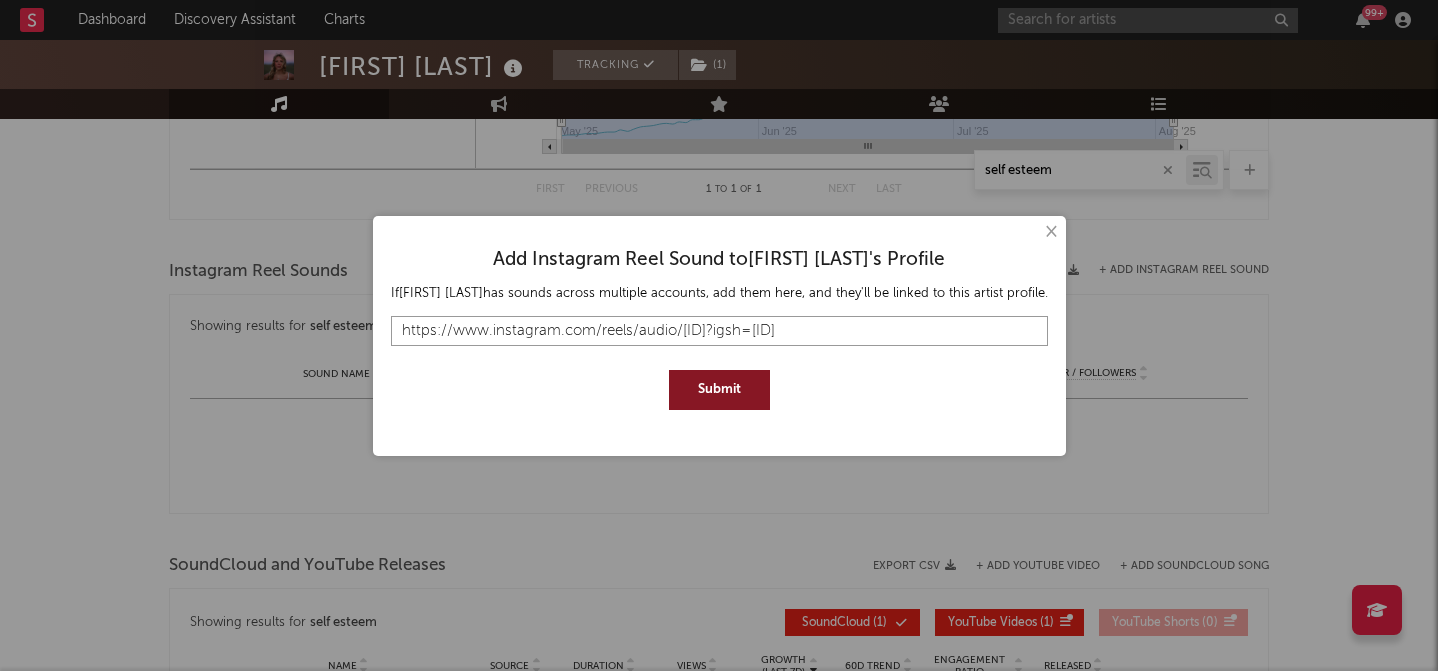 type on "https://www.instagram.com/reels/audio/1396270718041586?igsh=bTVzbWppaTFianc0" 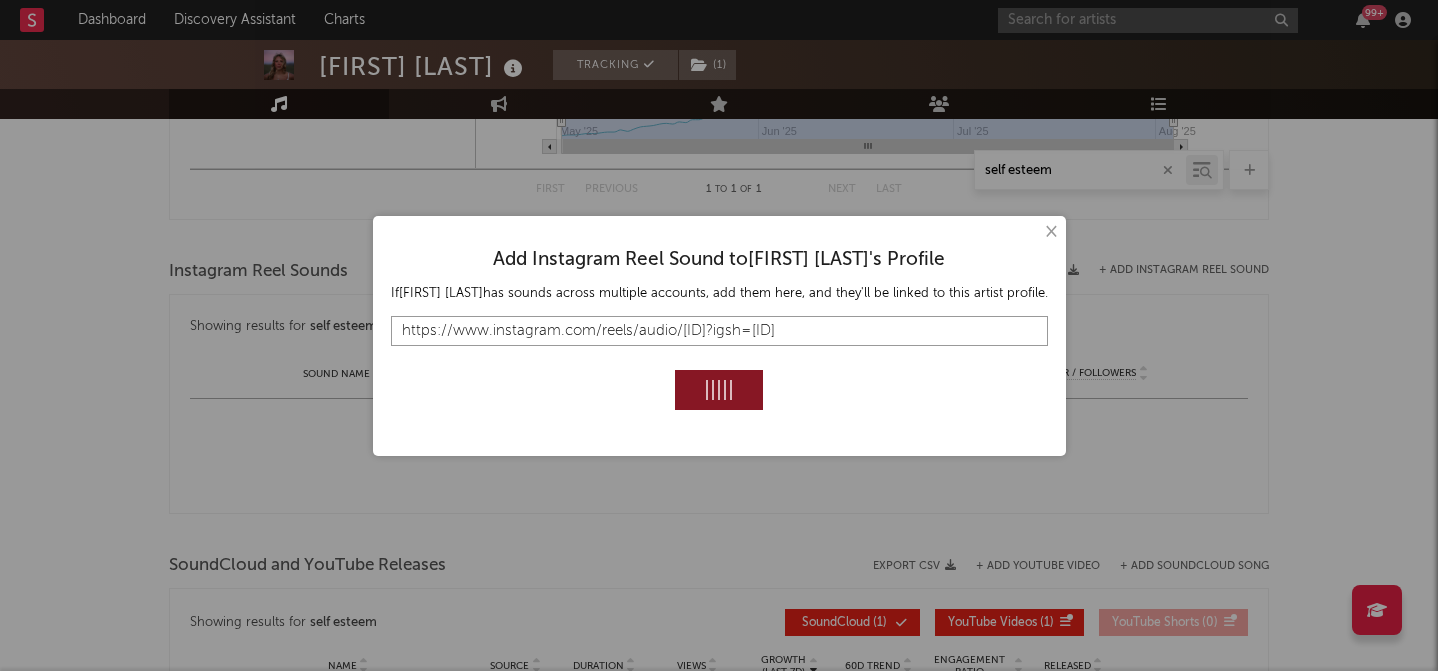 type 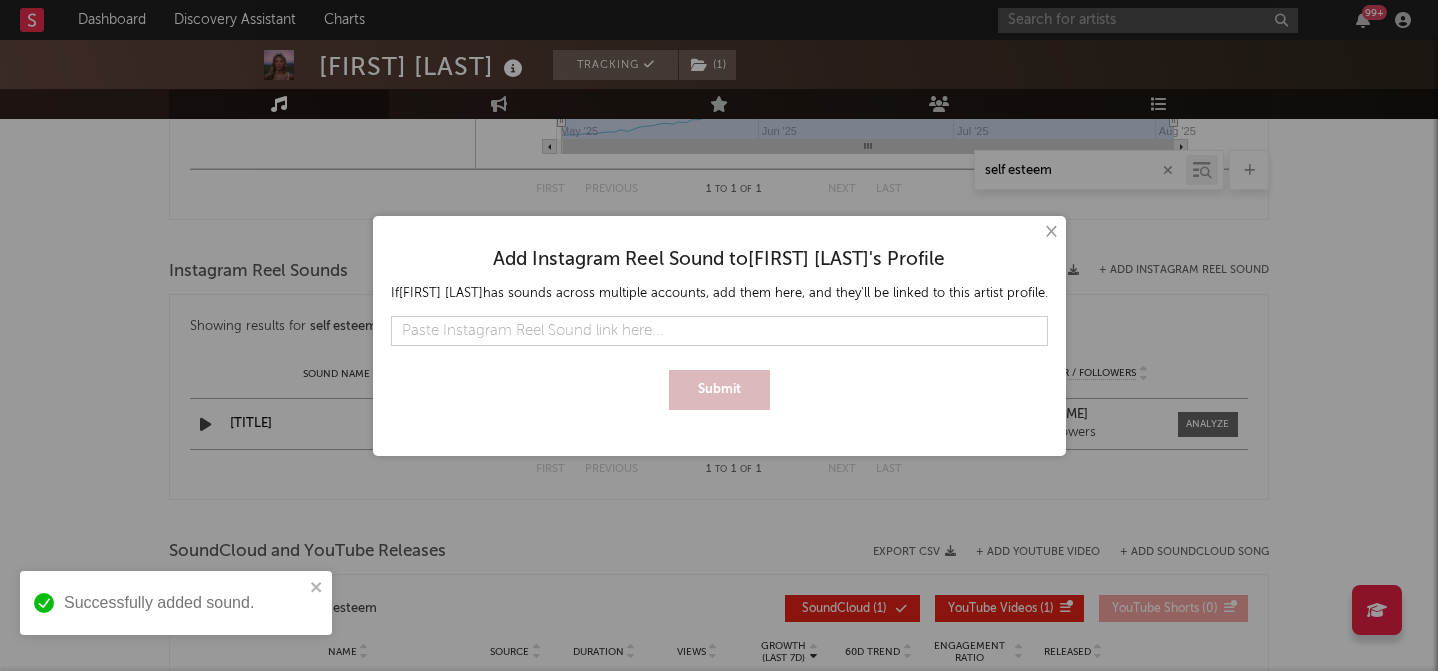 click at bounding box center [719, 241] 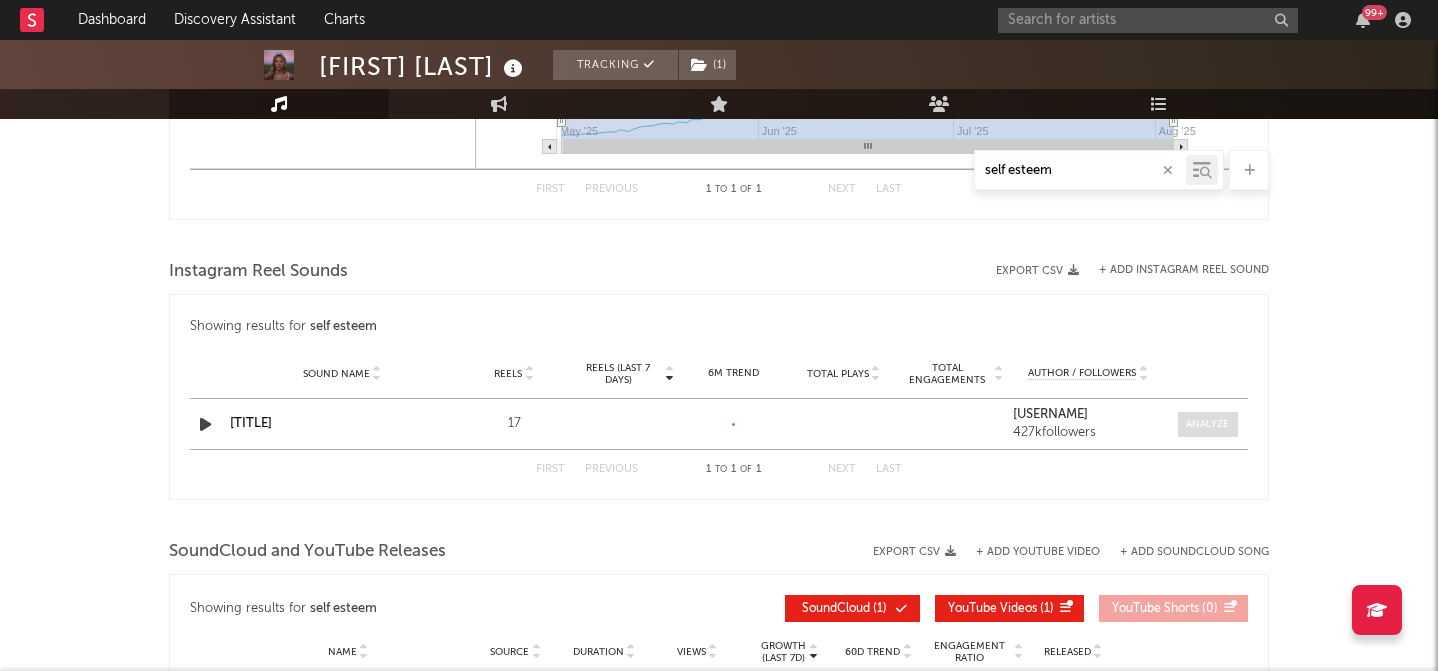 click at bounding box center (1207, 424) 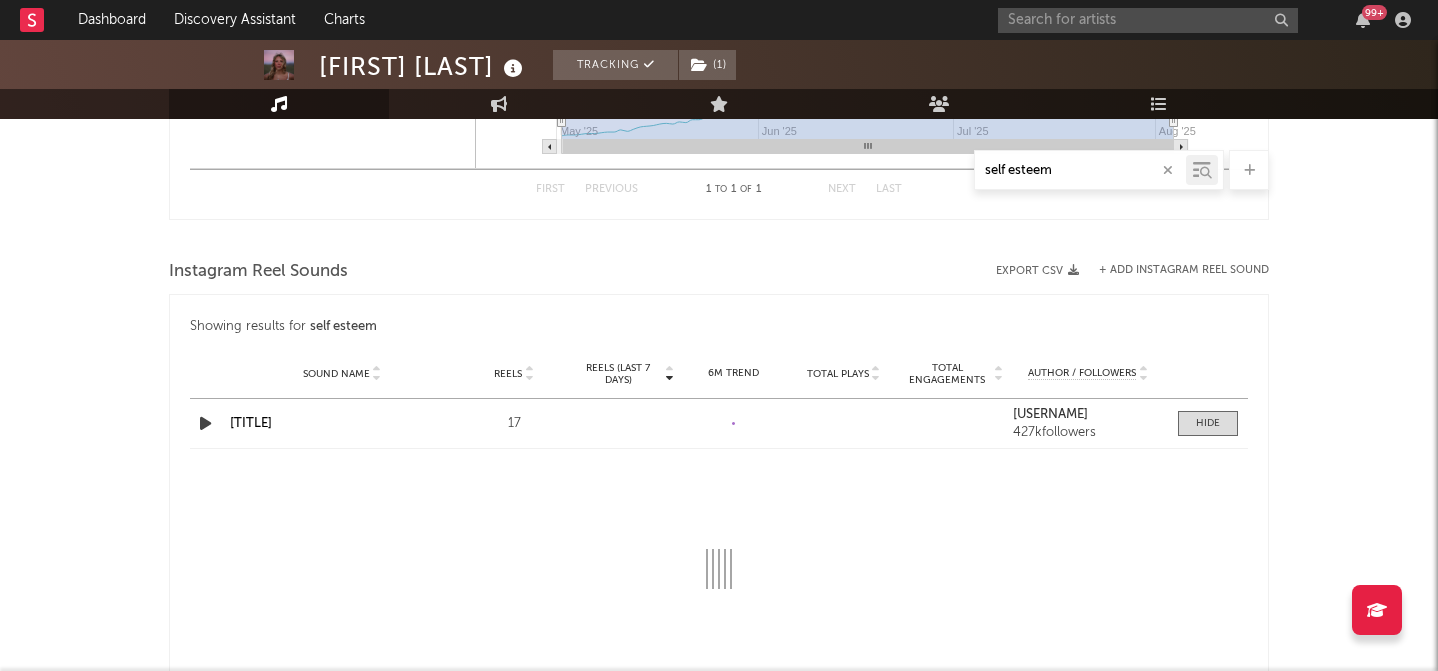 select on "1w" 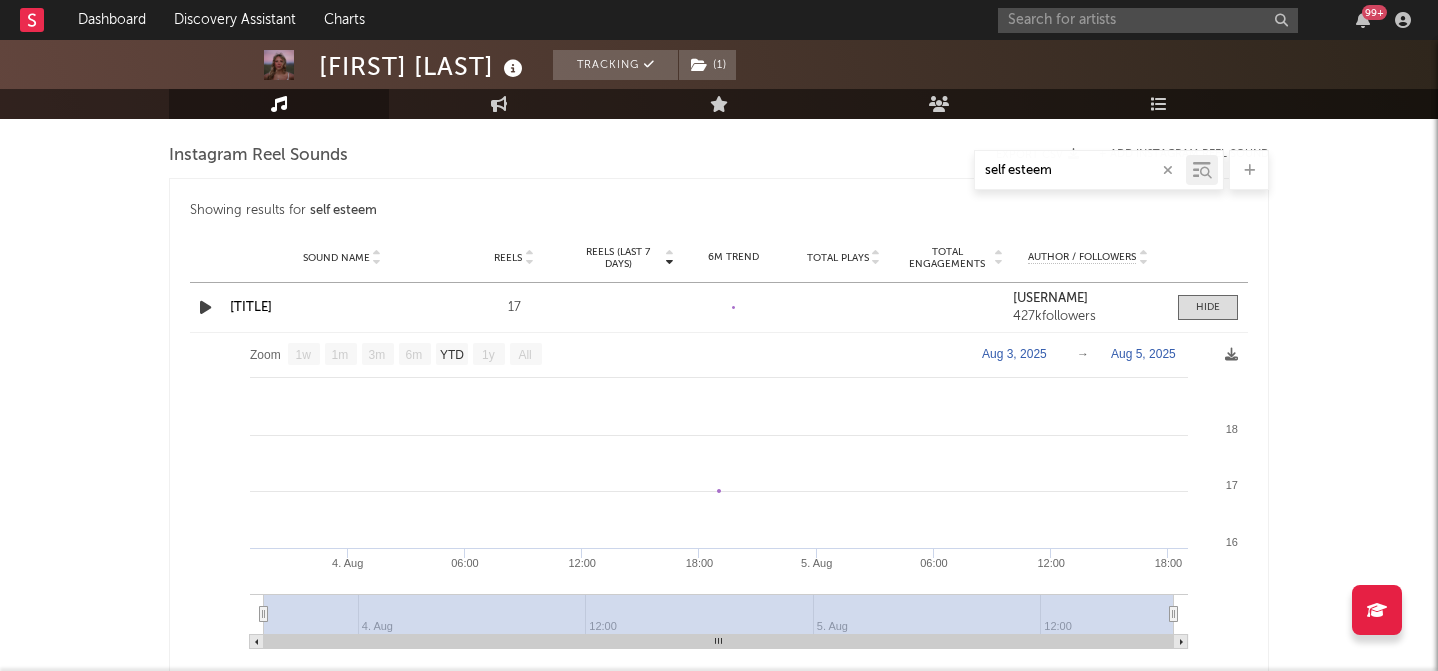 scroll, scrollTop: 1846, scrollLeft: 0, axis: vertical 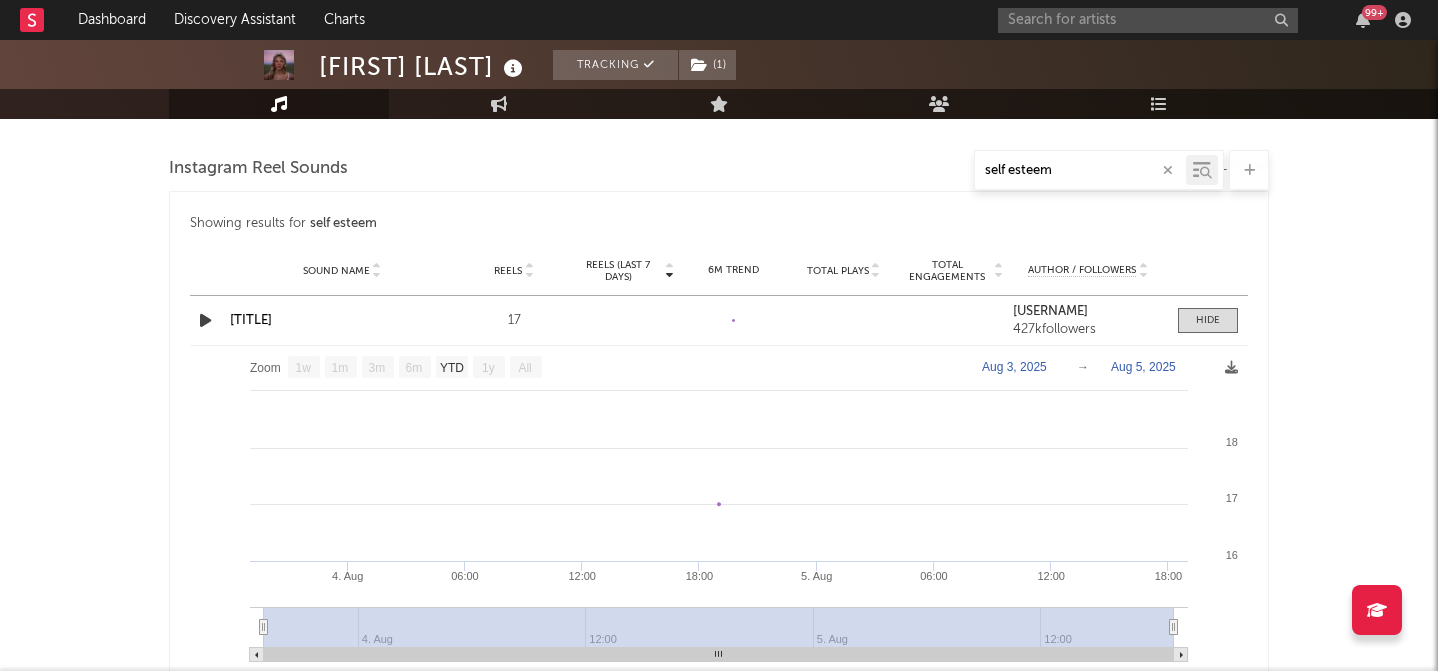 click on "Self Esteem 4 Sale" at bounding box center (251, 320) 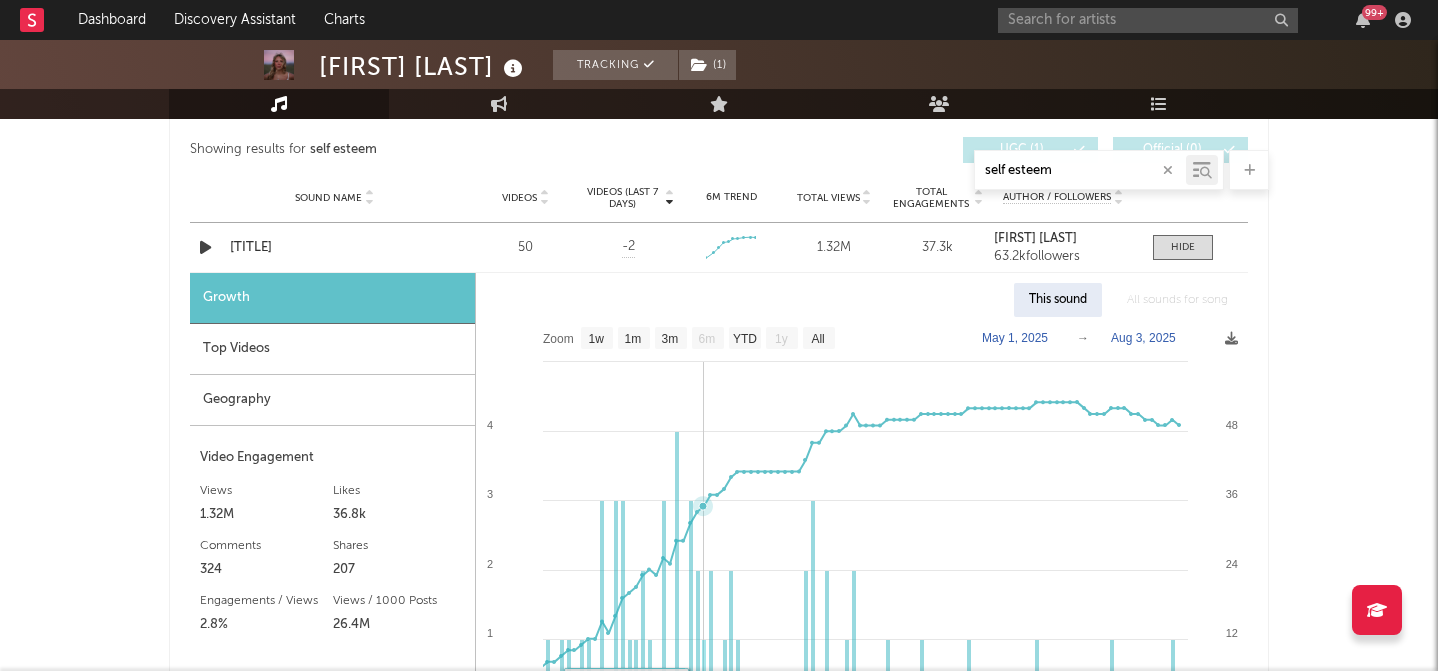 scroll, scrollTop: 1074, scrollLeft: 0, axis: vertical 